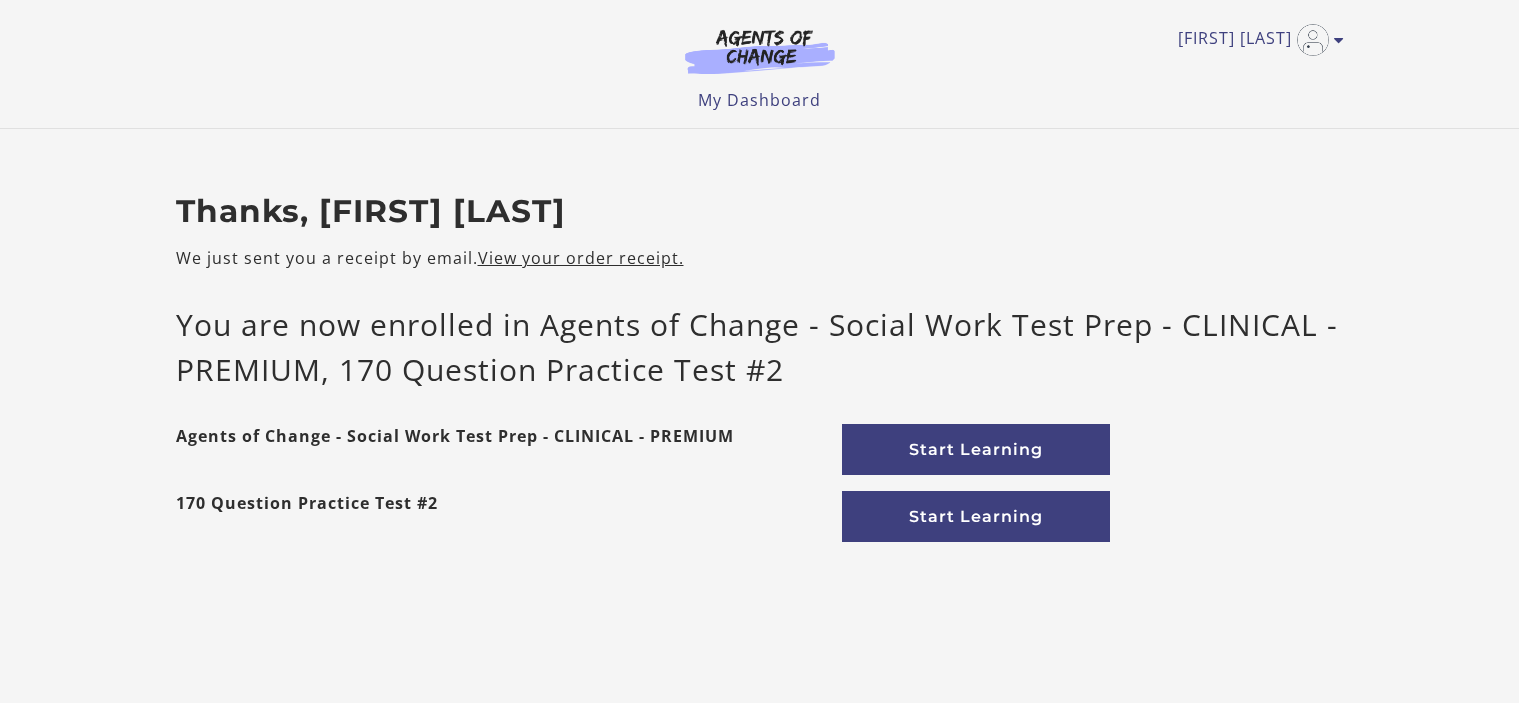 scroll, scrollTop: 0, scrollLeft: 0, axis: both 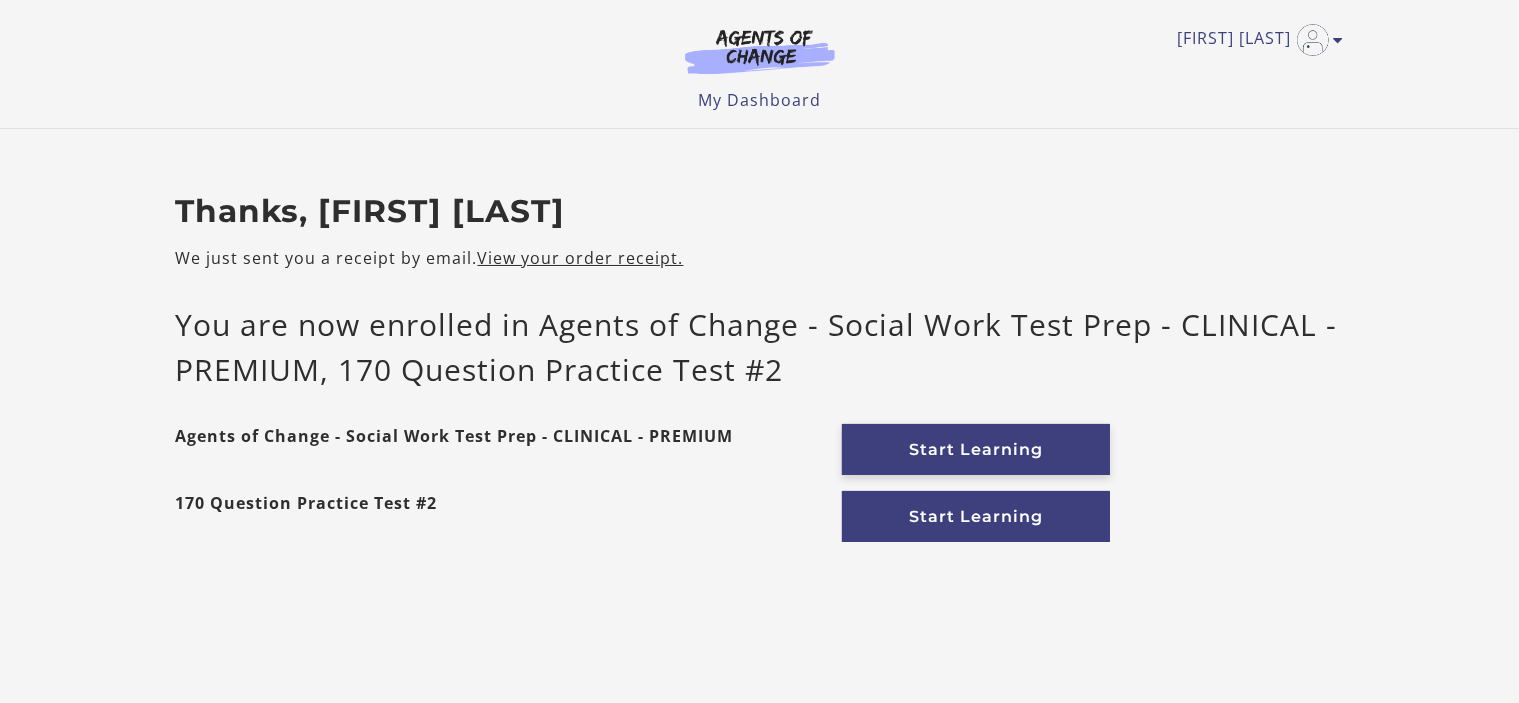 click on "Start Learning" at bounding box center (976, 449) 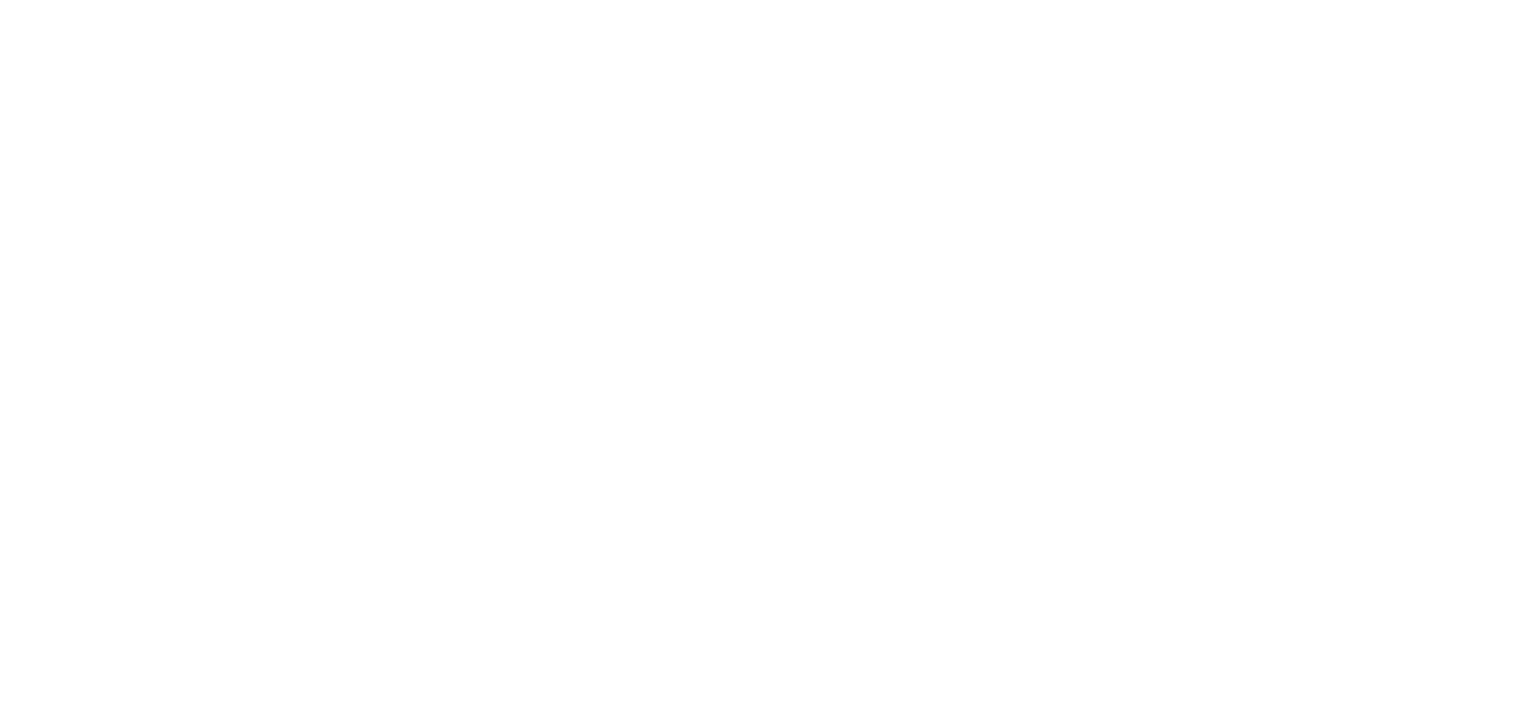 scroll, scrollTop: 0, scrollLeft: 0, axis: both 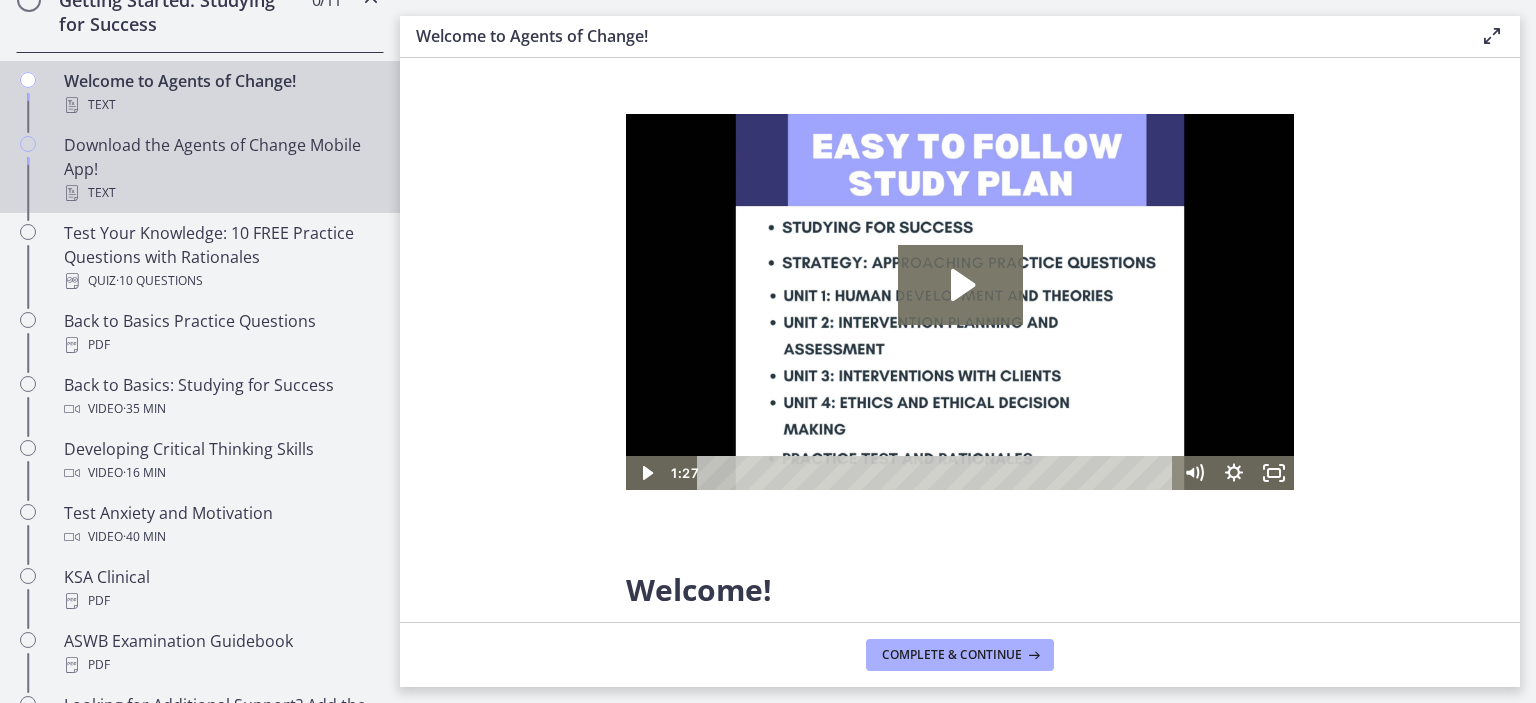 click on "Download the Agents of Change Mobile App!
Text" at bounding box center (220, 169) 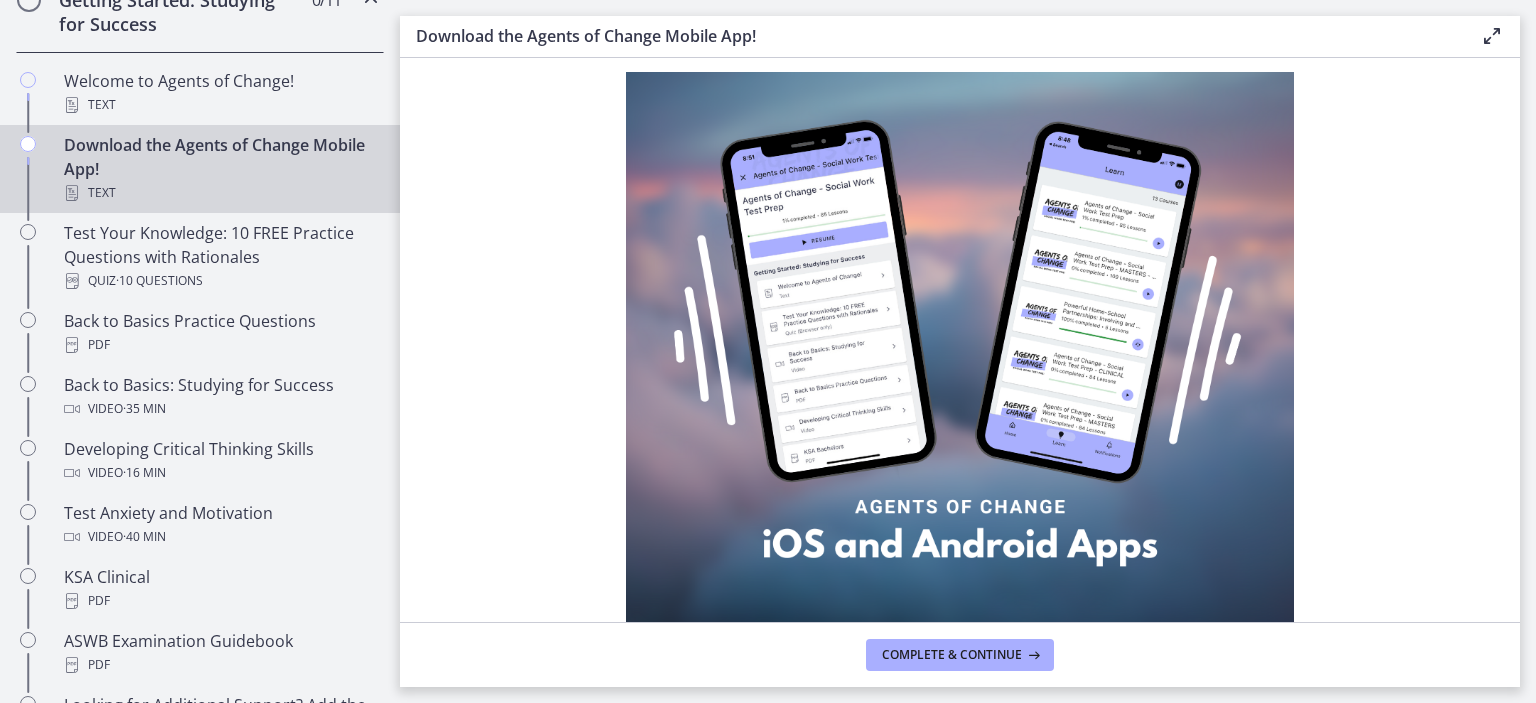 scroll, scrollTop: 98, scrollLeft: 0, axis: vertical 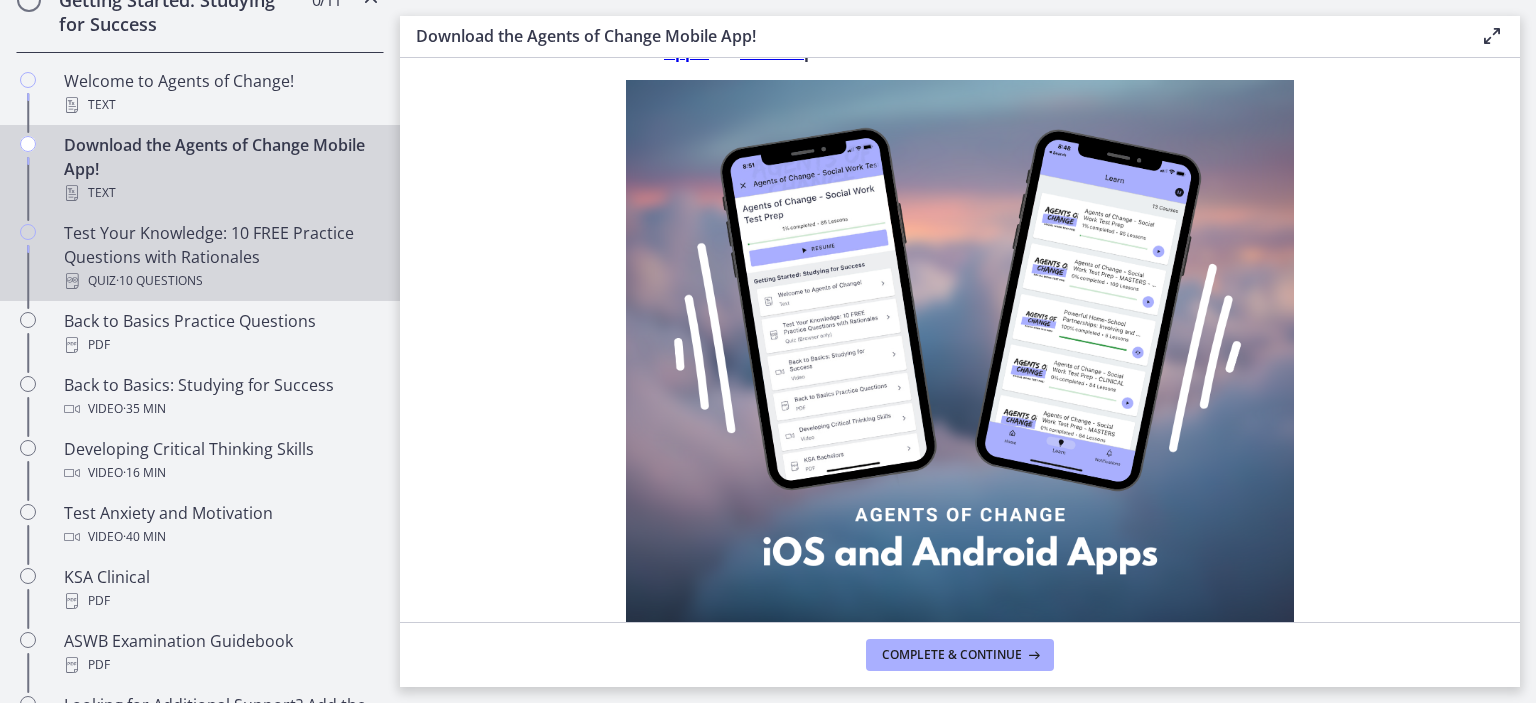 click on "Test Your Knowledge: 10 FREE Practice Questions with Rationales
Quiz
·  10 Questions" at bounding box center [200, 257] 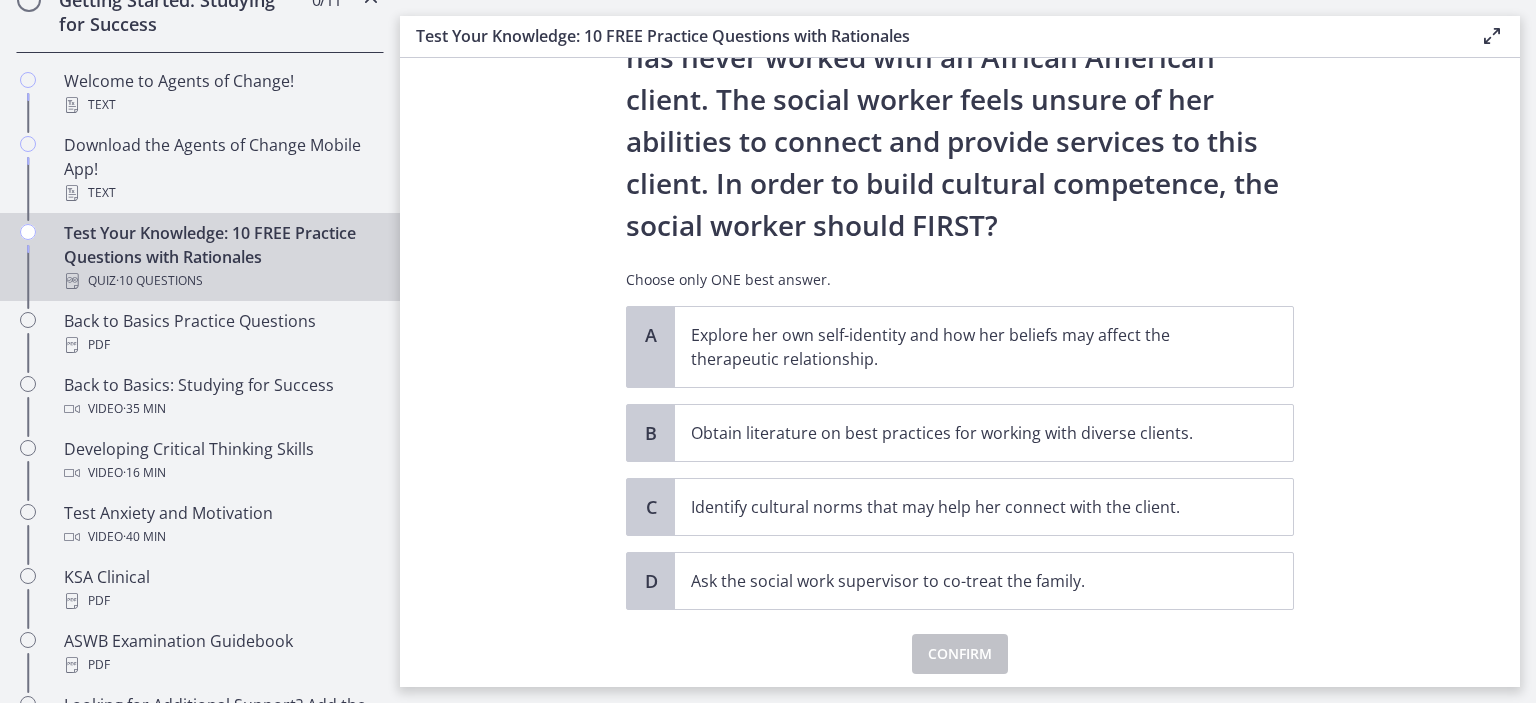 scroll, scrollTop: 319, scrollLeft: 0, axis: vertical 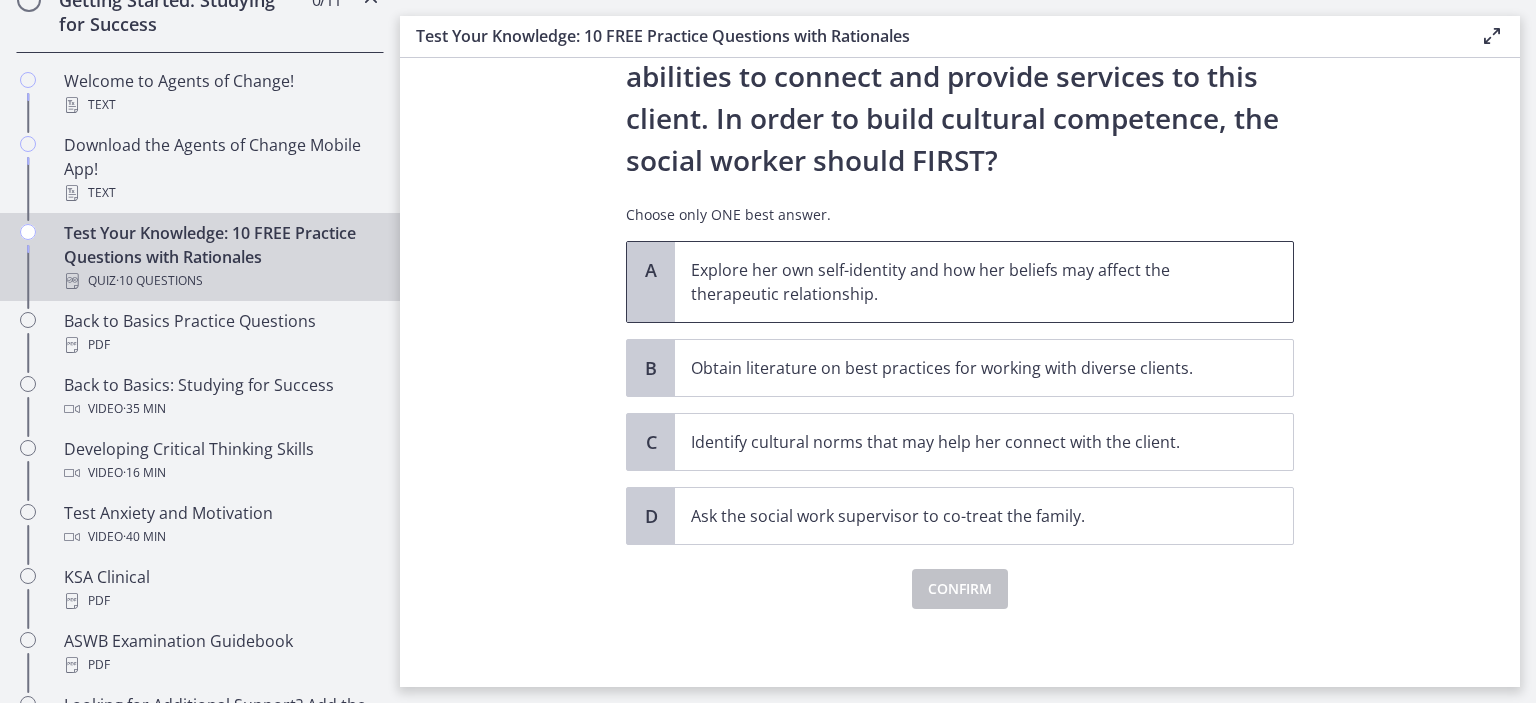 click on "Explore her own self-identity and how her beliefs may affect the therapeutic relationship." at bounding box center (984, 282) 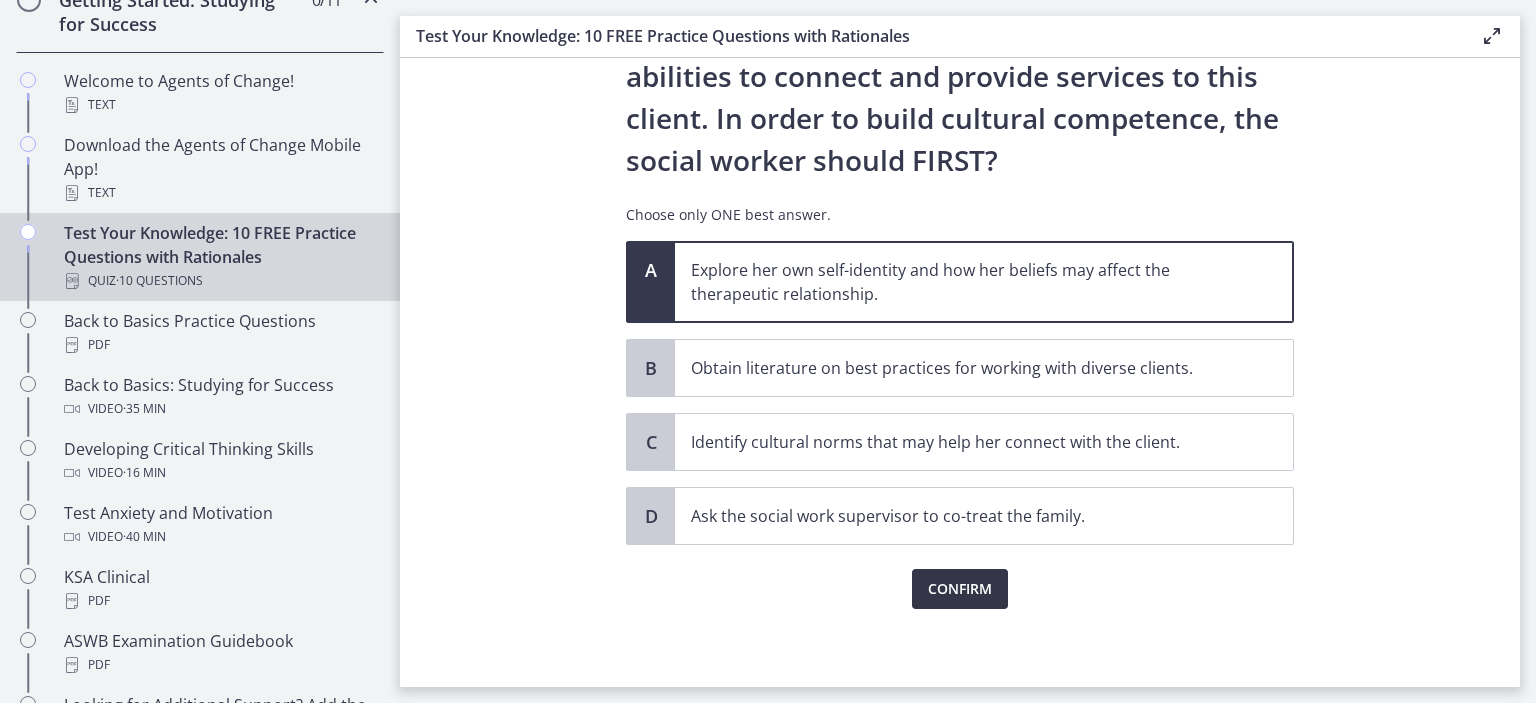 click on "Confirm" at bounding box center [960, 589] 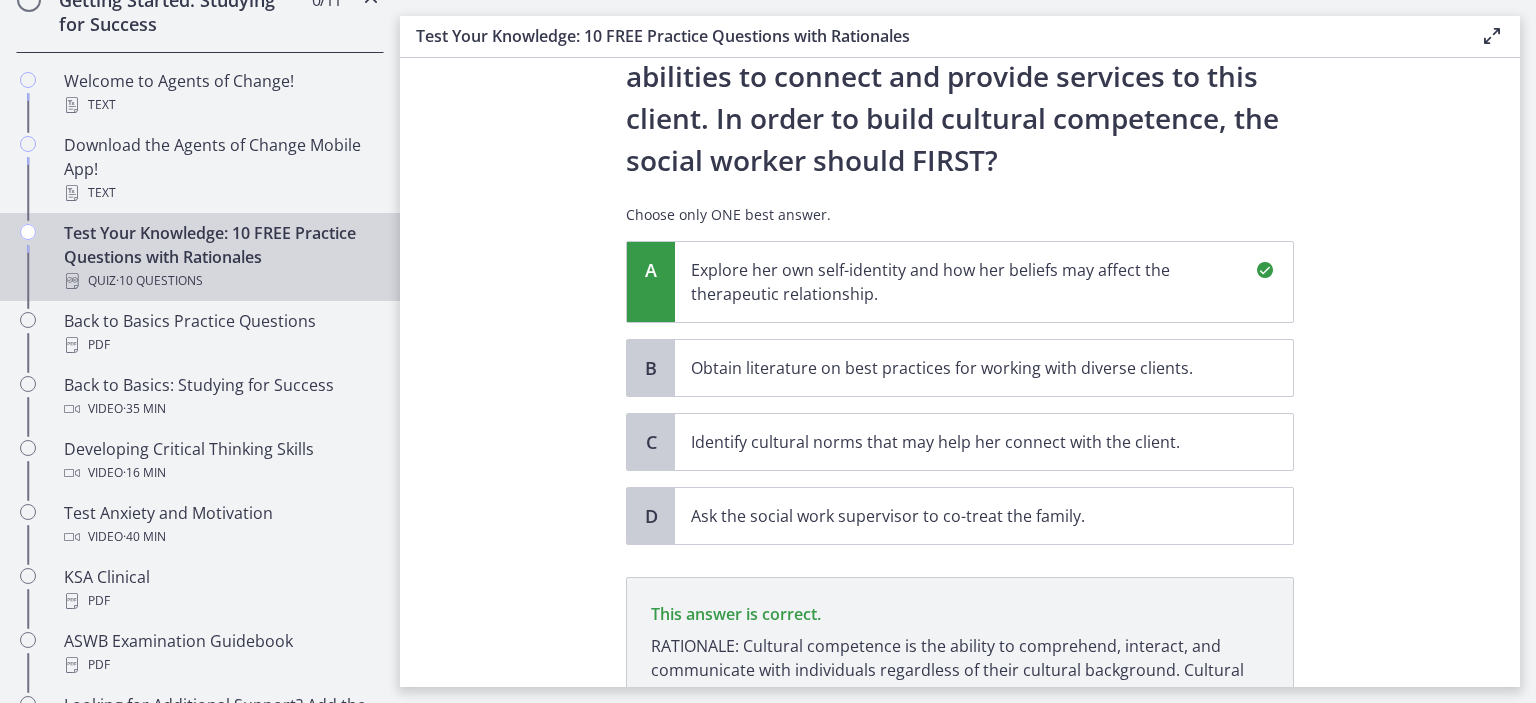 scroll, scrollTop: 552, scrollLeft: 0, axis: vertical 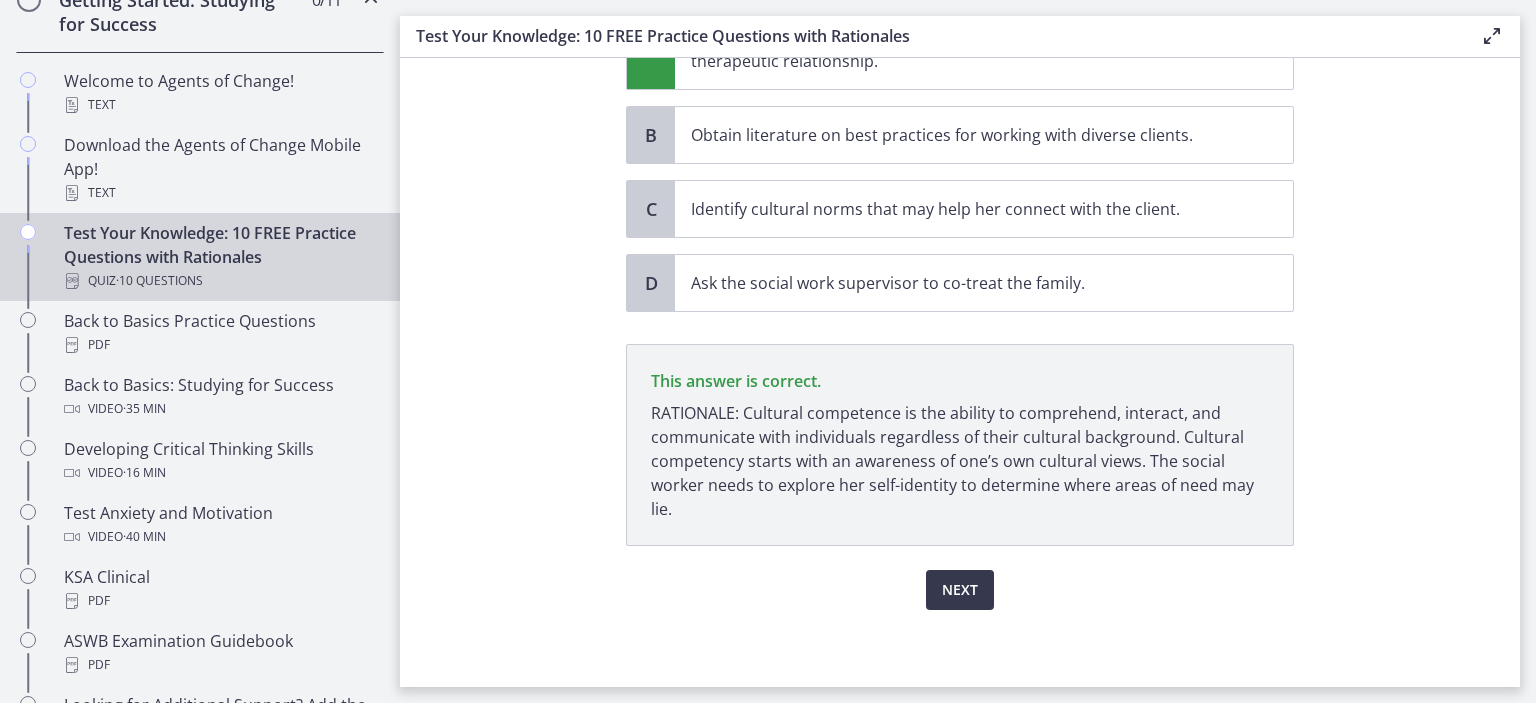 click on "Question   1   of   10
A new social worker at a Head Start program has been assigned to work with an African American woman and her two young children. The social worker is a white female from a rural town who has never worked with an African American client. The social worker feels unsure of her abilities to connect and provide services to this client. In order to build cultural competence, the social worker should FIRST?
Choose only ONE best answer.
A
Explore her own self-identity and how her beliefs may affect the therapeutic relationship.
B
Obtain literature on best practices for working with diverse clients.
C
Identify cultural norms that may help her connect with the client." 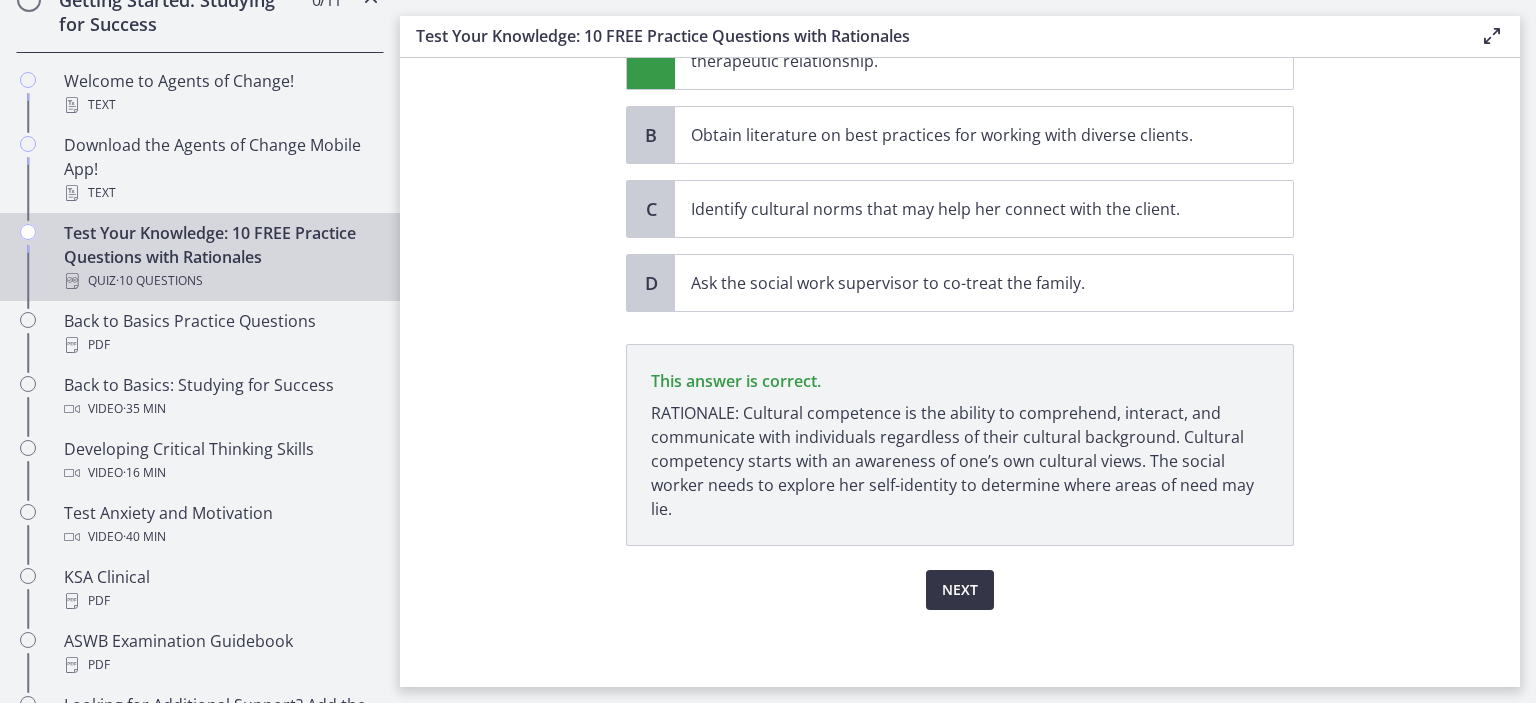 click on "Next" at bounding box center (960, 590) 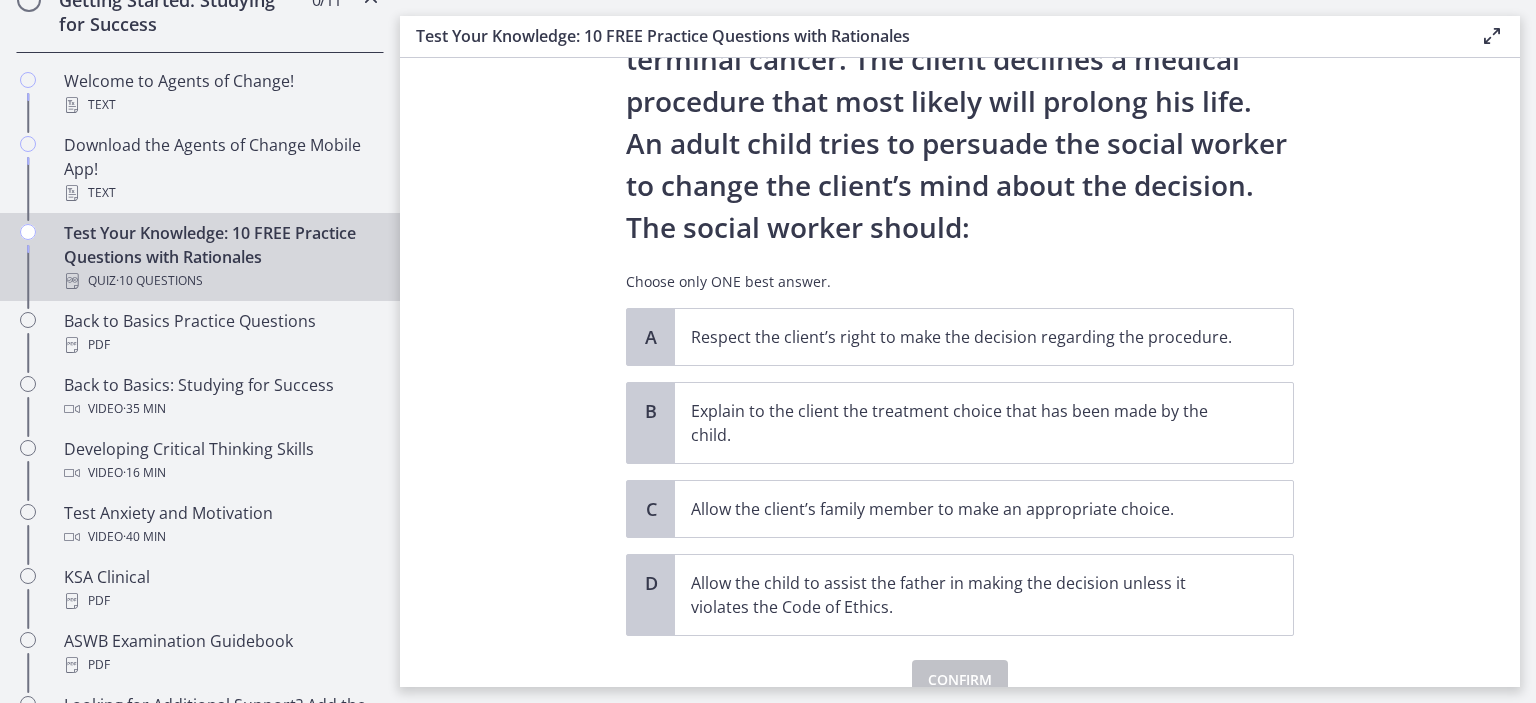 scroll, scrollTop: 179, scrollLeft: 0, axis: vertical 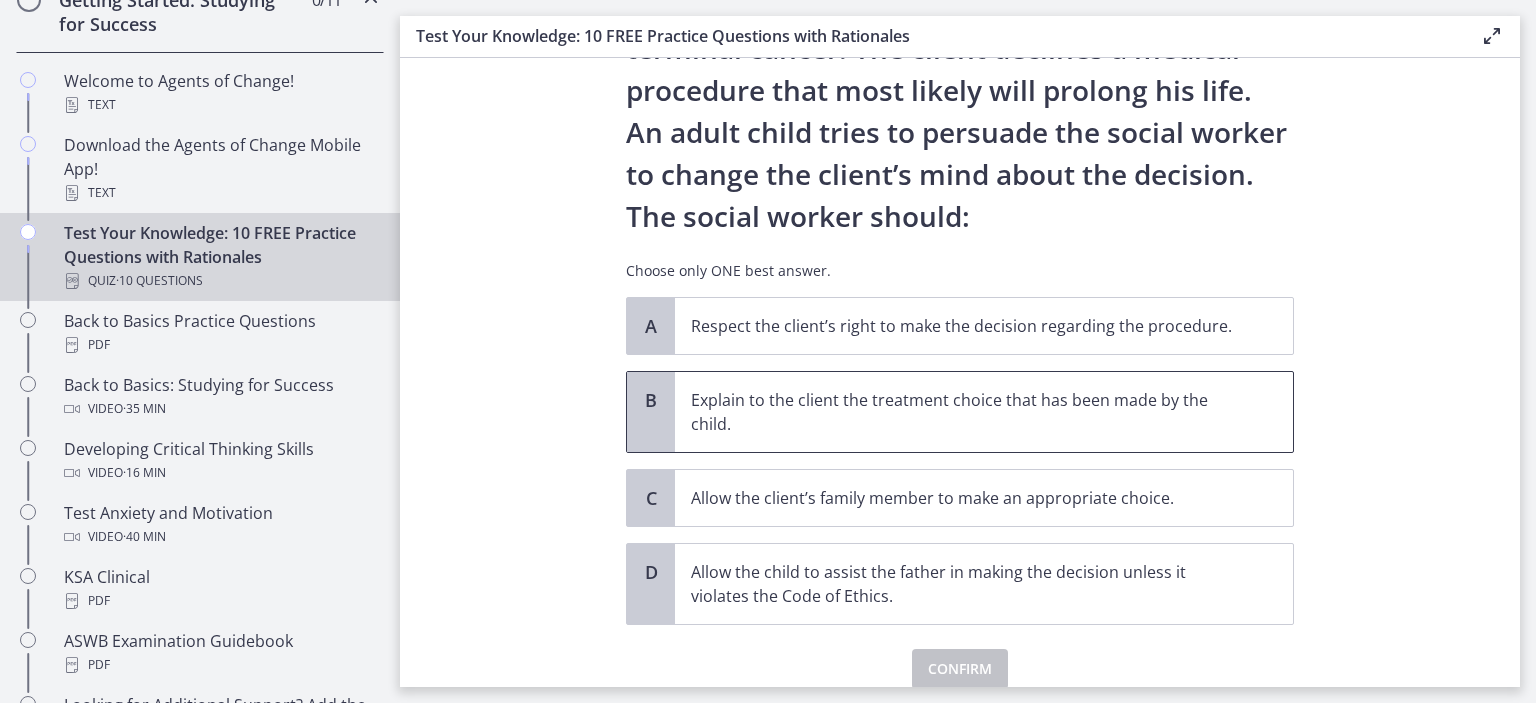 click on "Explain to the client the treatment choice that has been made by the child." at bounding box center (964, 412) 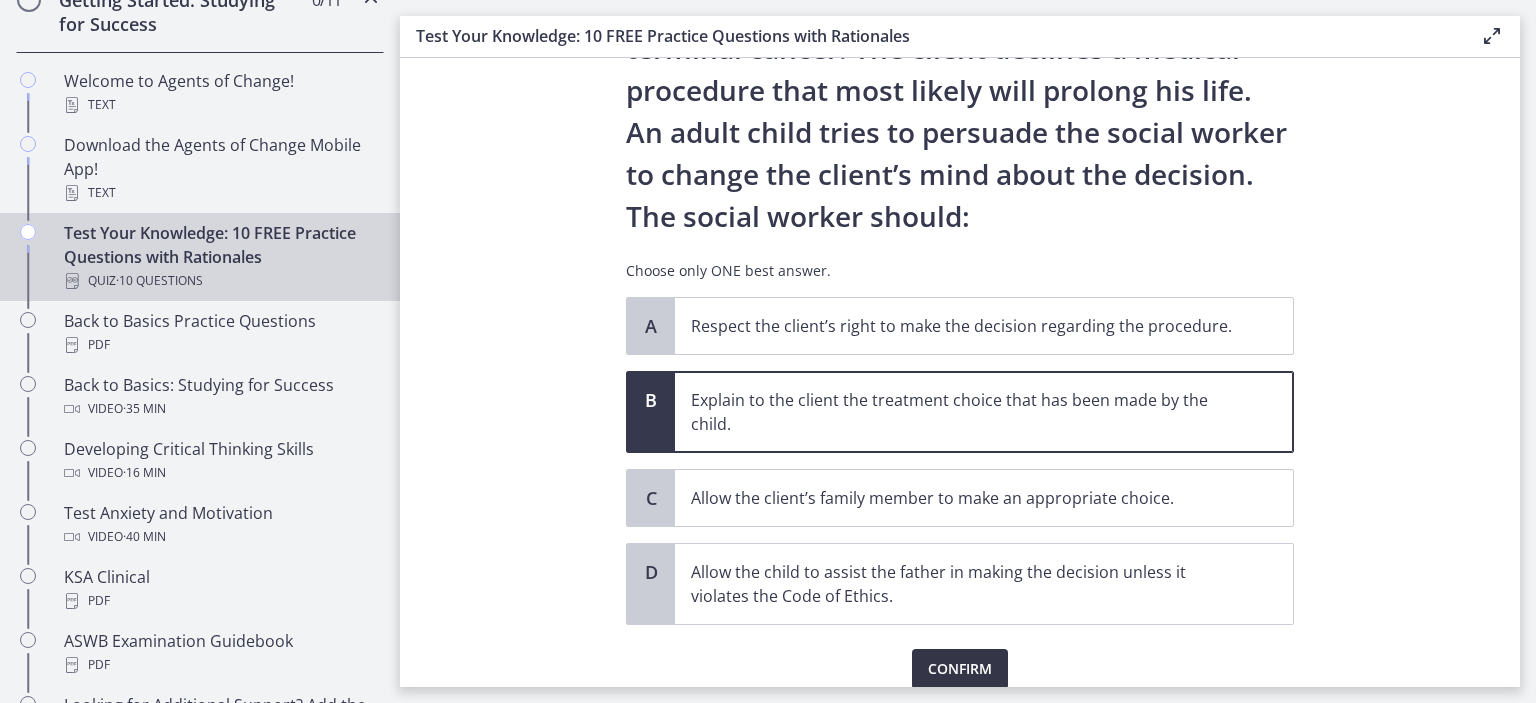 click on "Confirm" at bounding box center (960, 669) 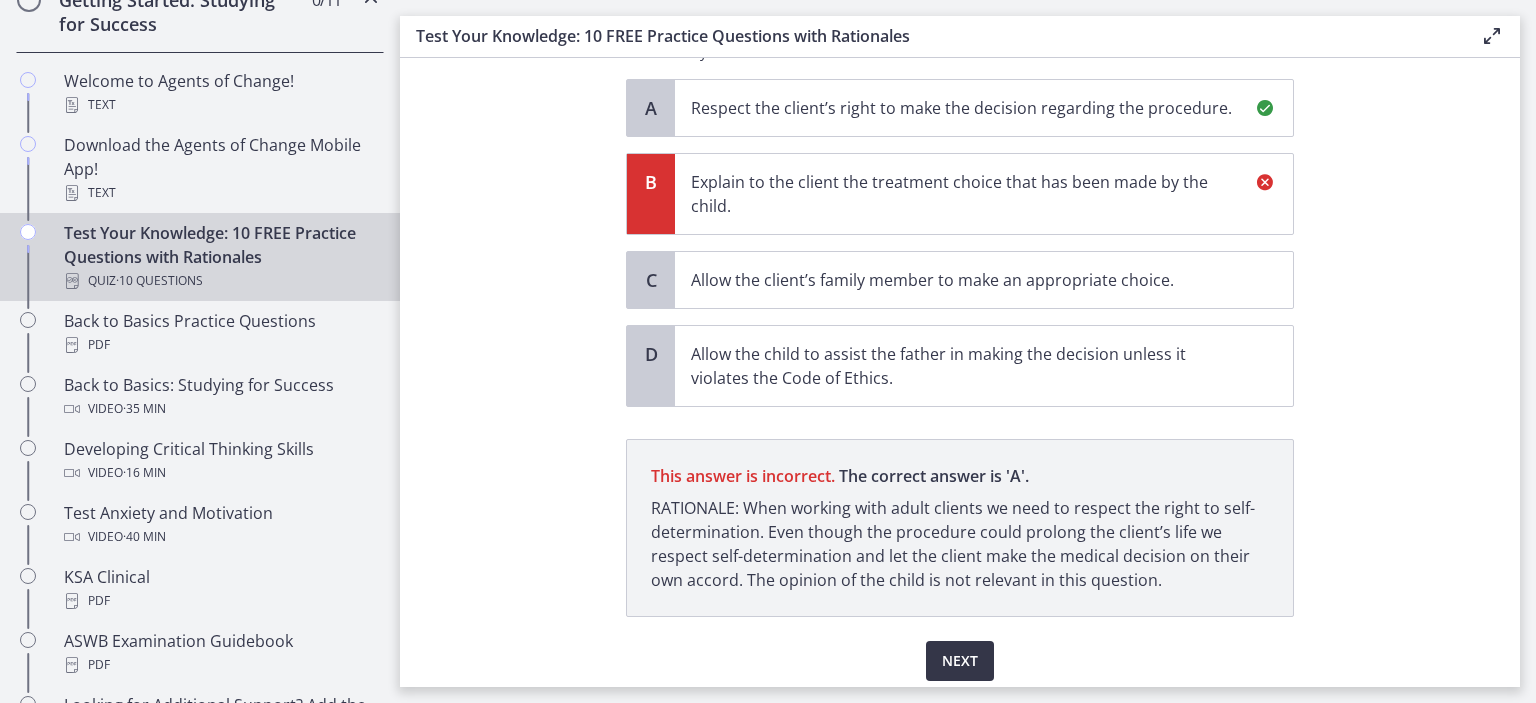 scroll, scrollTop: 468, scrollLeft: 0, axis: vertical 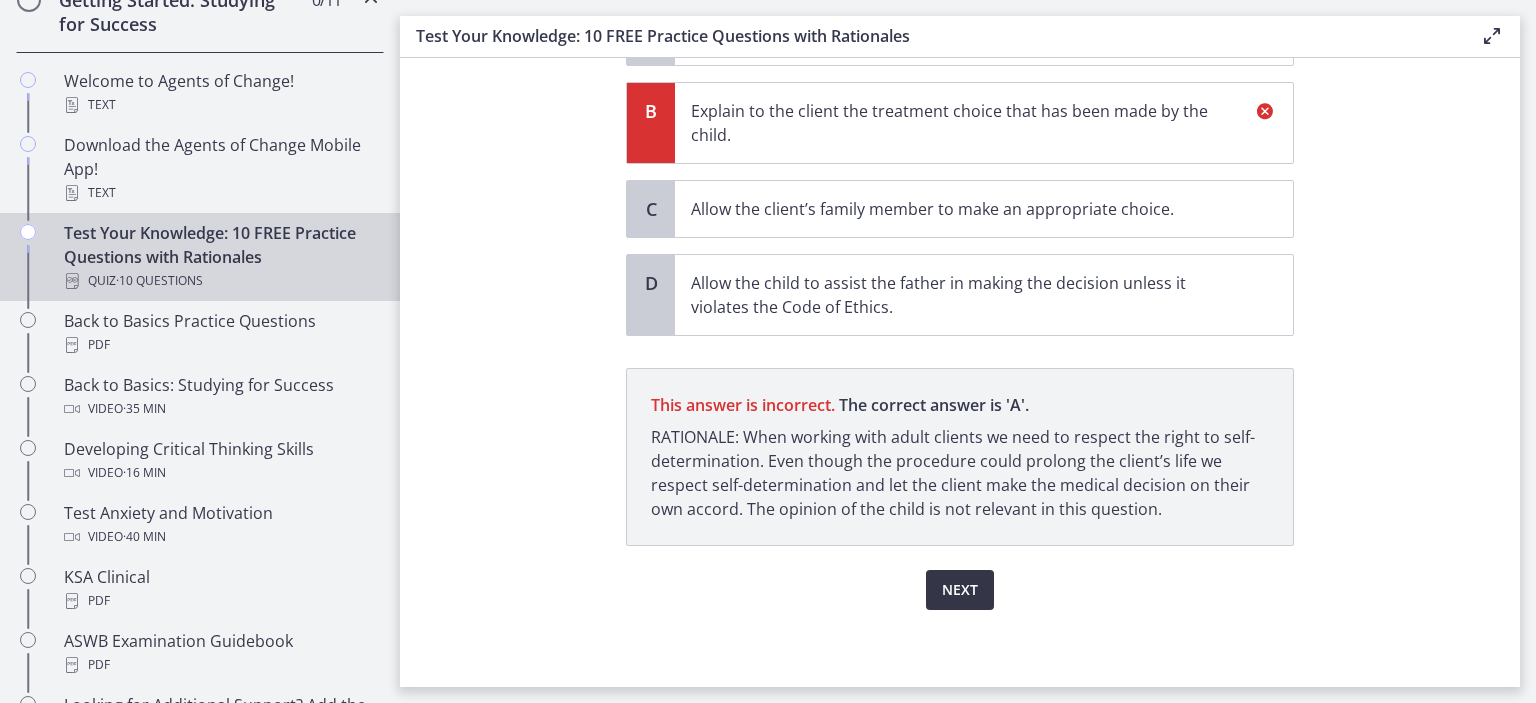click on "Next" at bounding box center [960, 590] 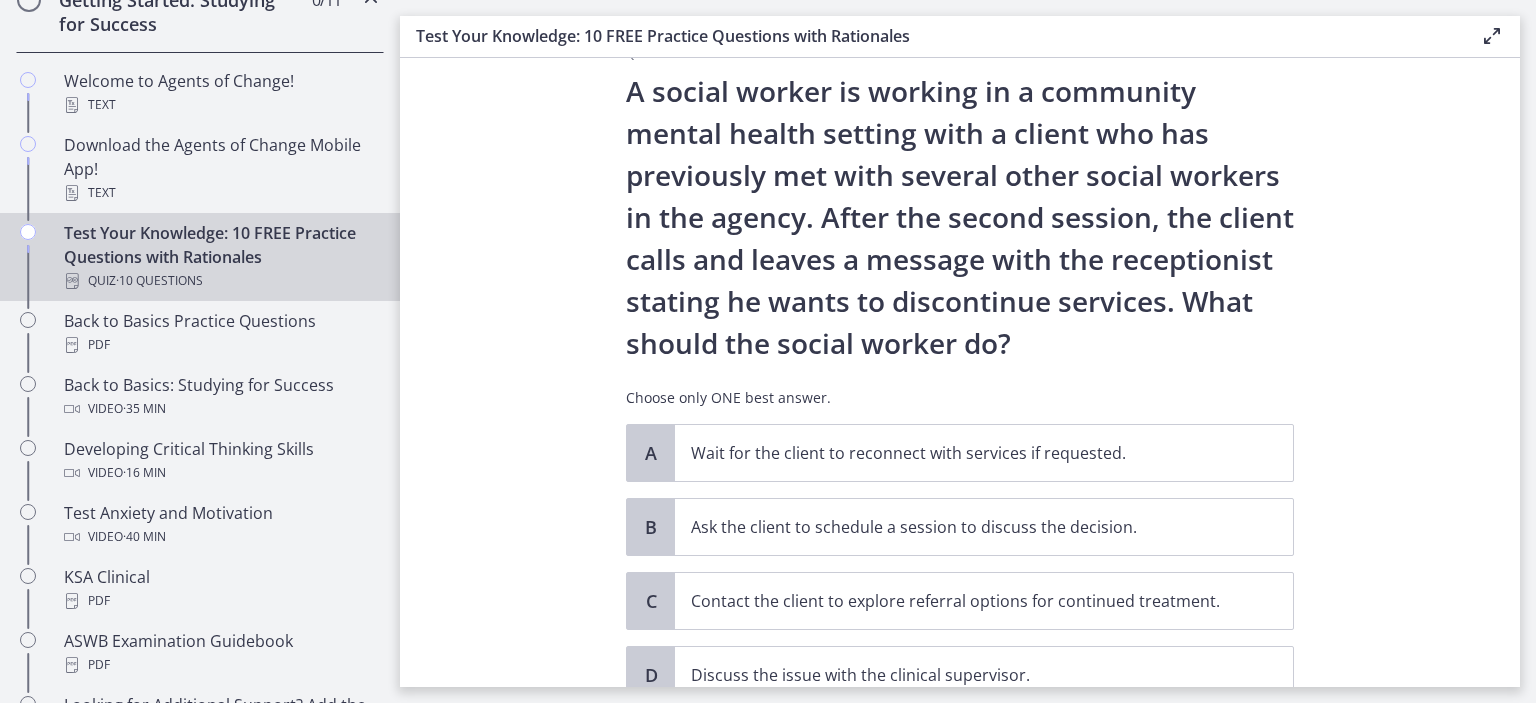 scroll, scrollTop: 56, scrollLeft: 0, axis: vertical 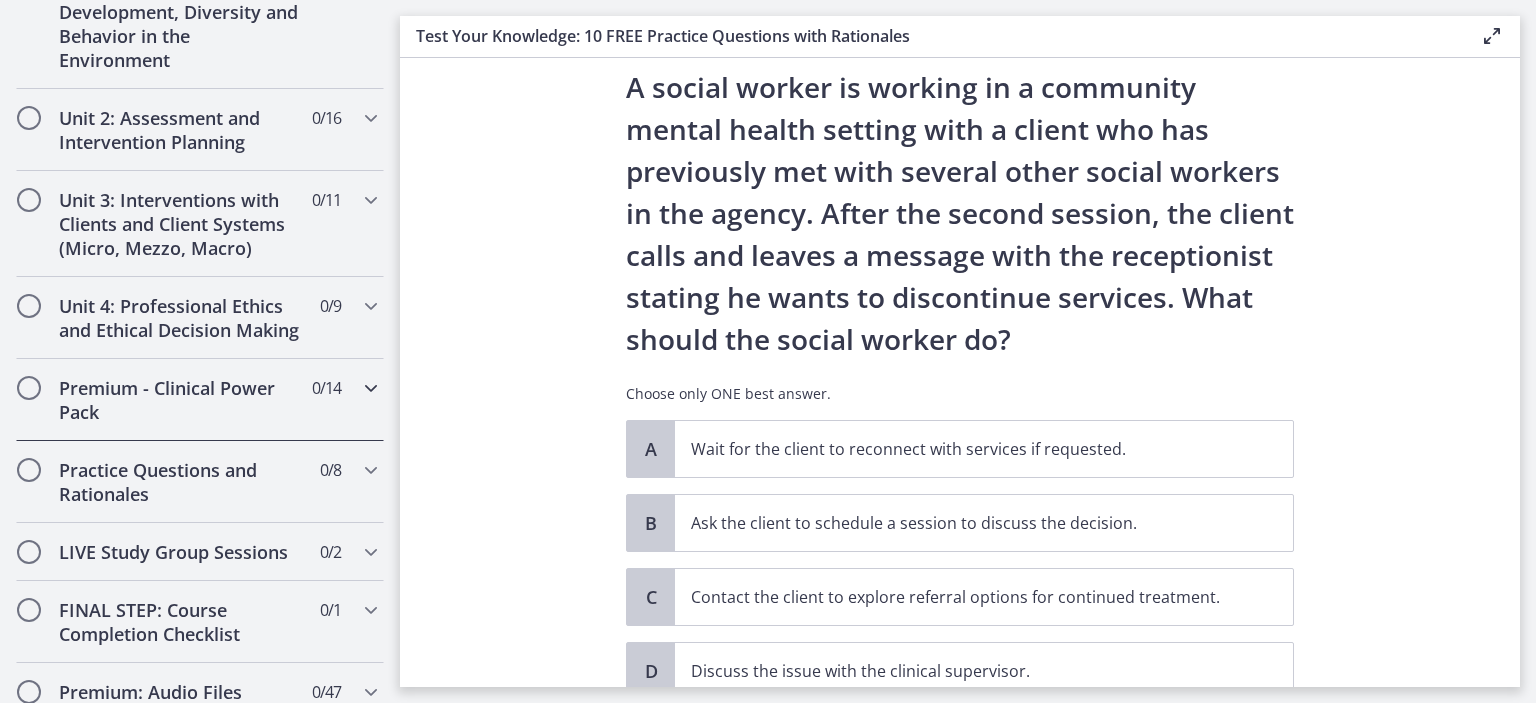 click on "Premium - Clinical Power Pack" at bounding box center [181, 400] 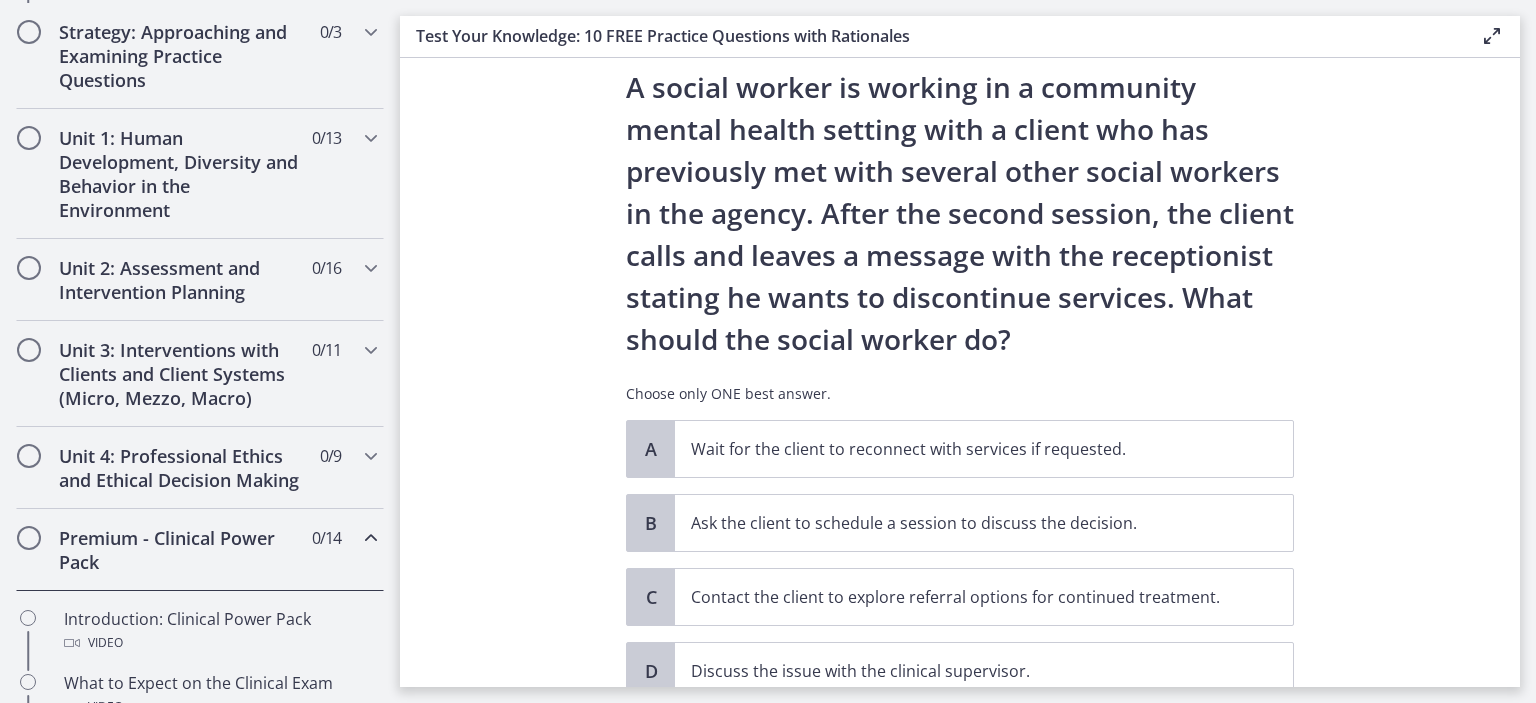 scroll, scrollTop: 610, scrollLeft: 0, axis: vertical 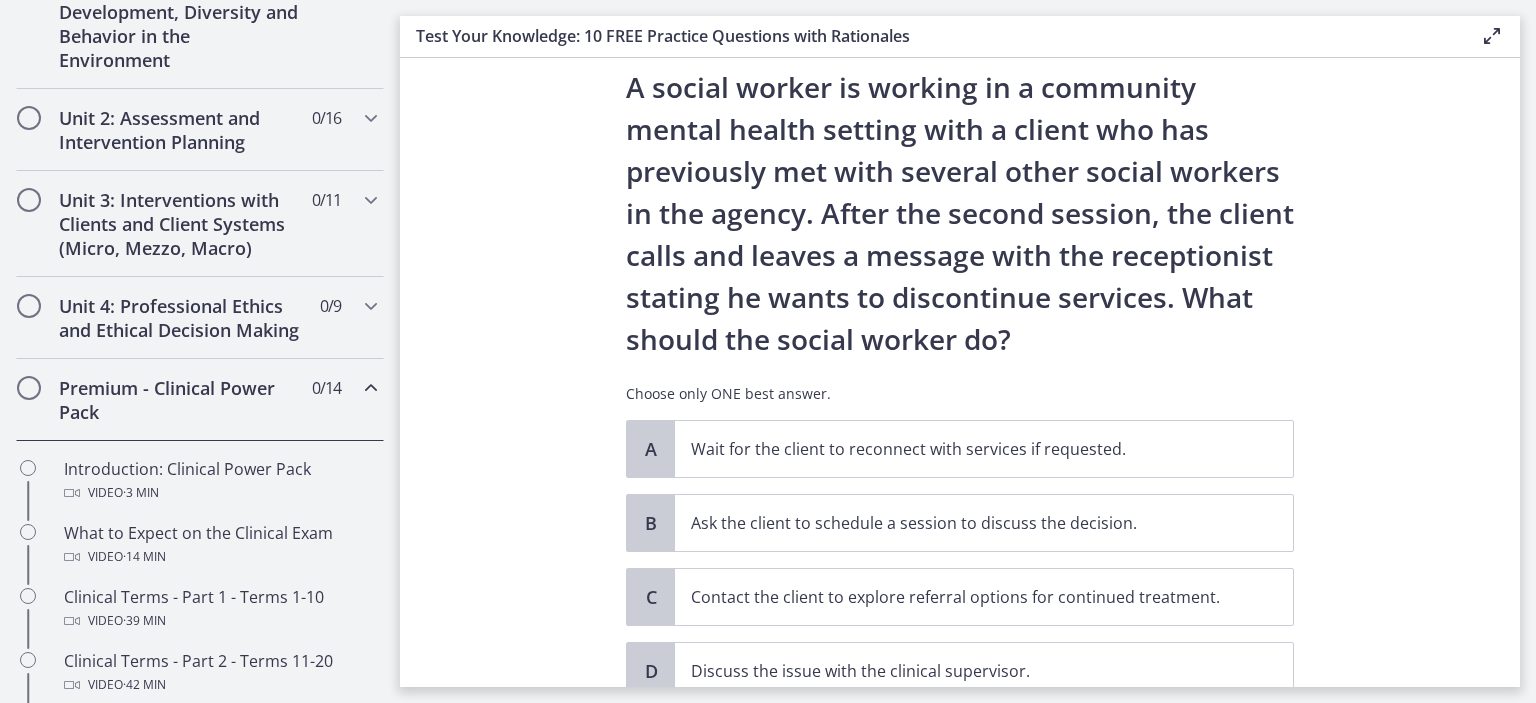 click on "Premium - Clinical Power Pack" at bounding box center (181, 400) 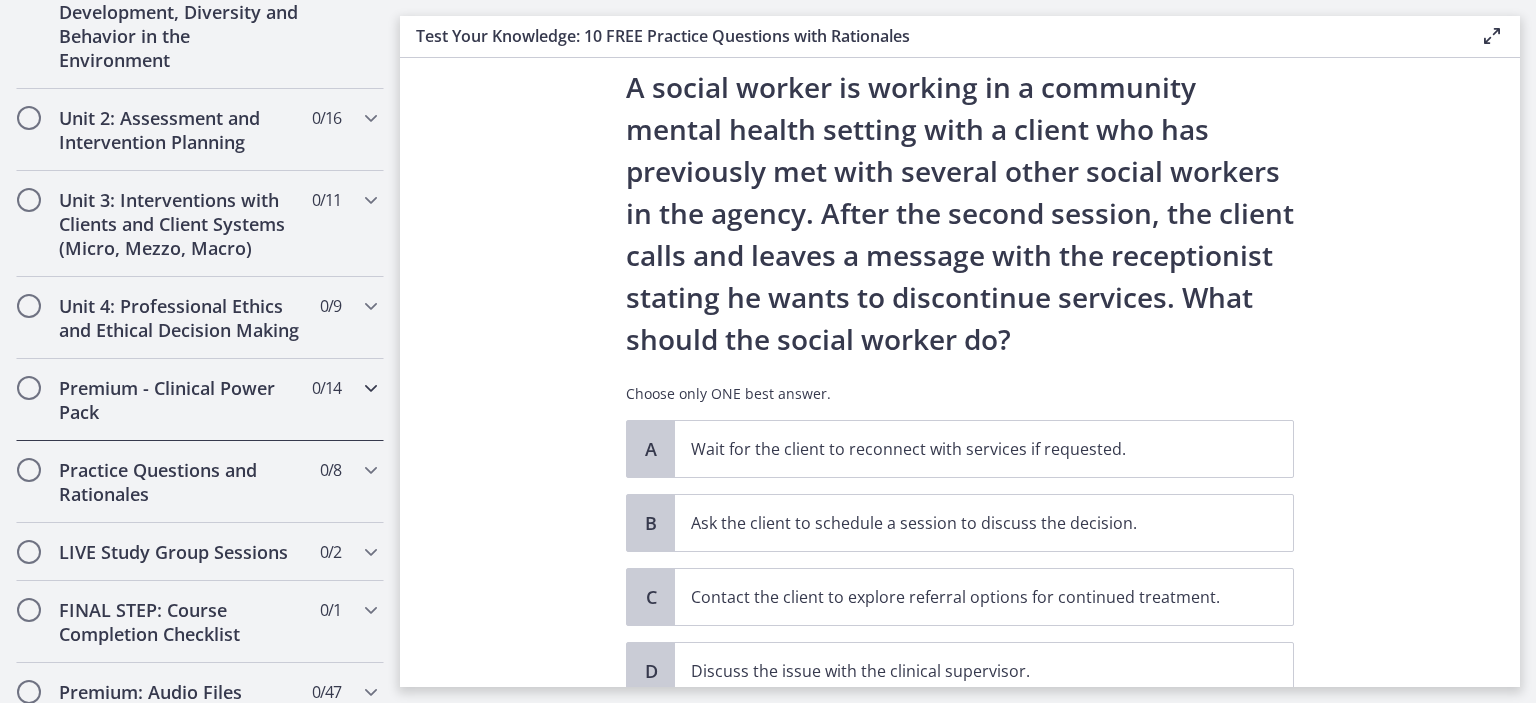 click on "Premium - Clinical Power Pack" at bounding box center (181, 400) 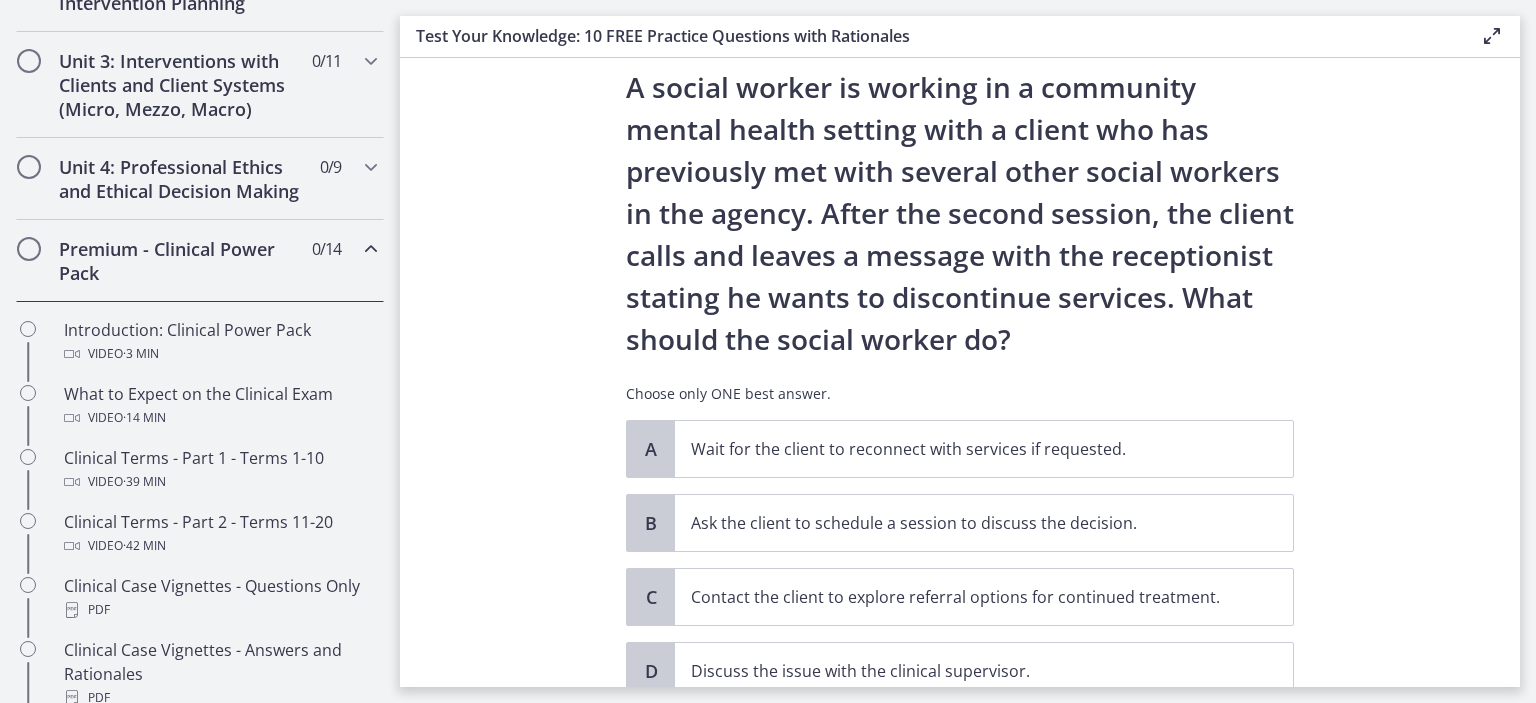 scroll, scrollTop: 732, scrollLeft: 0, axis: vertical 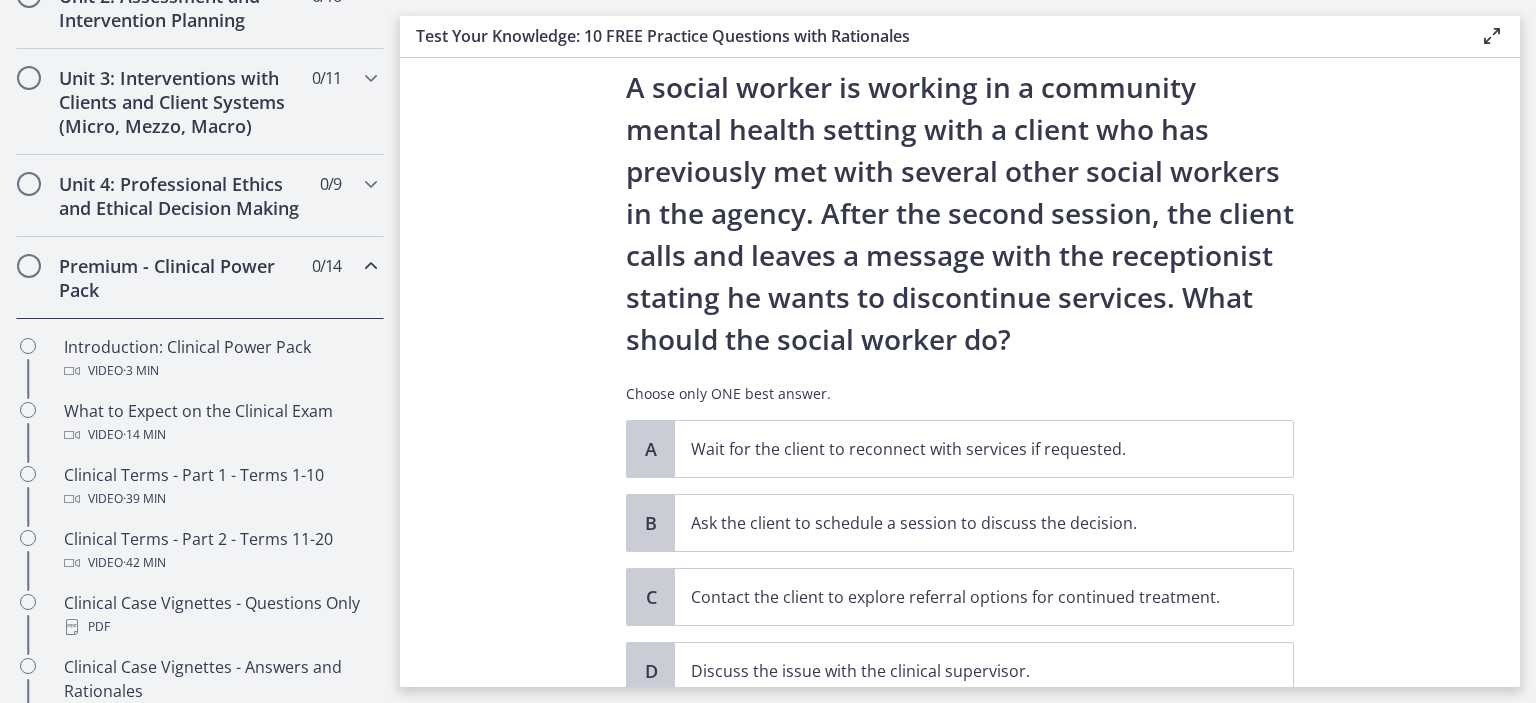 click on "Premium - Clinical Power Pack" at bounding box center (181, 278) 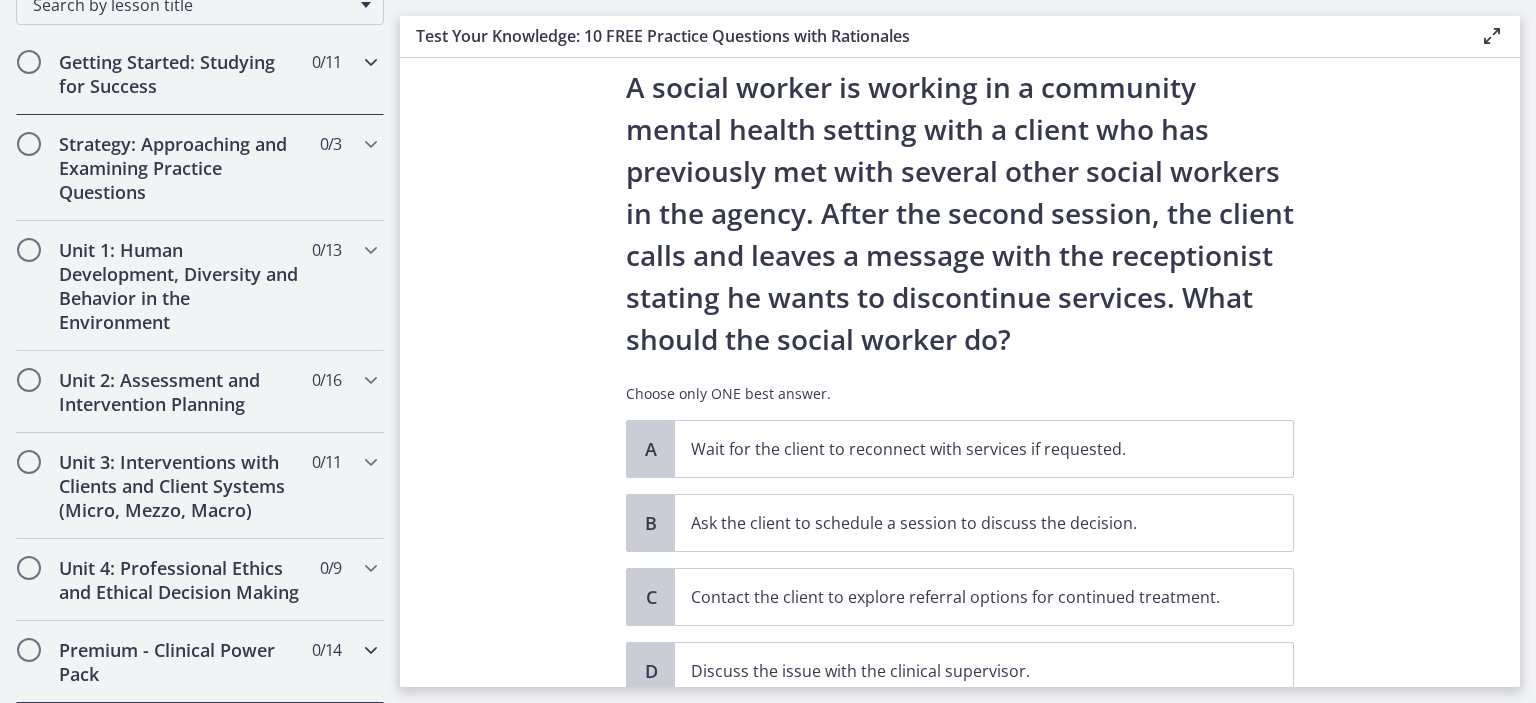 scroll, scrollTop: 348, scrollLeft: 0, axis: vertical 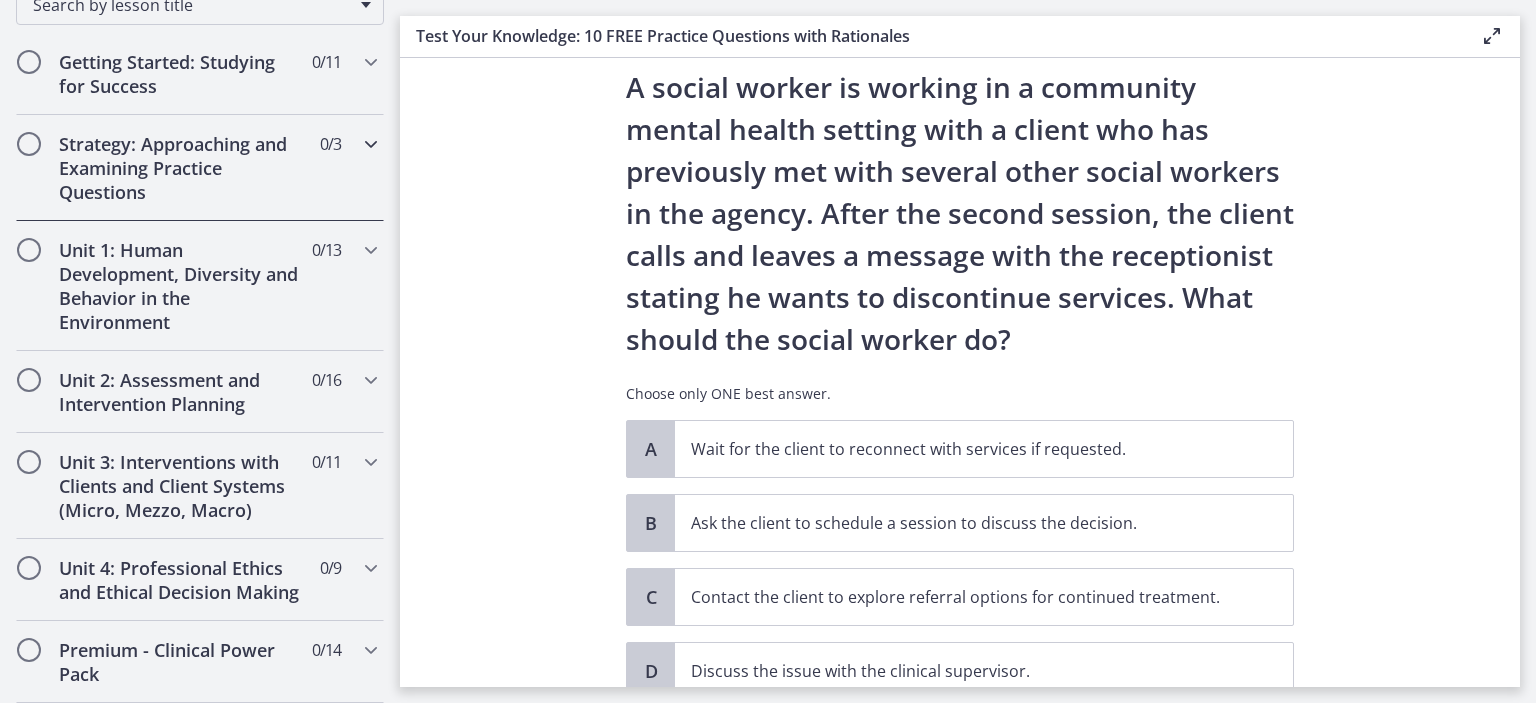 click on "Strategy: Approaching and Examining Practice Questions
0  /  3
Completed" at bounding box center [200, 168] 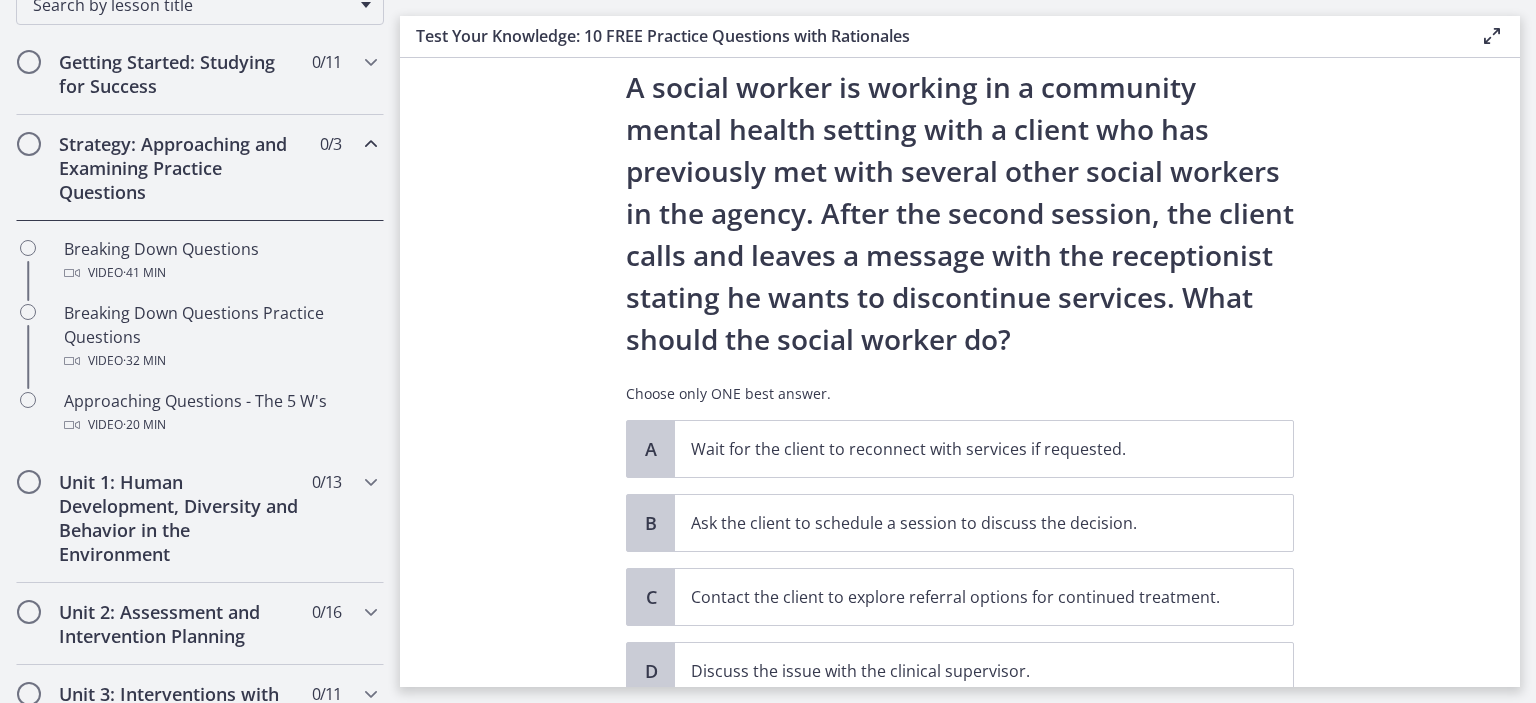 click on "Strategy: Approaching and Examining Practice Questions
0  /  3
Completed" at bounding box center (200, 168) 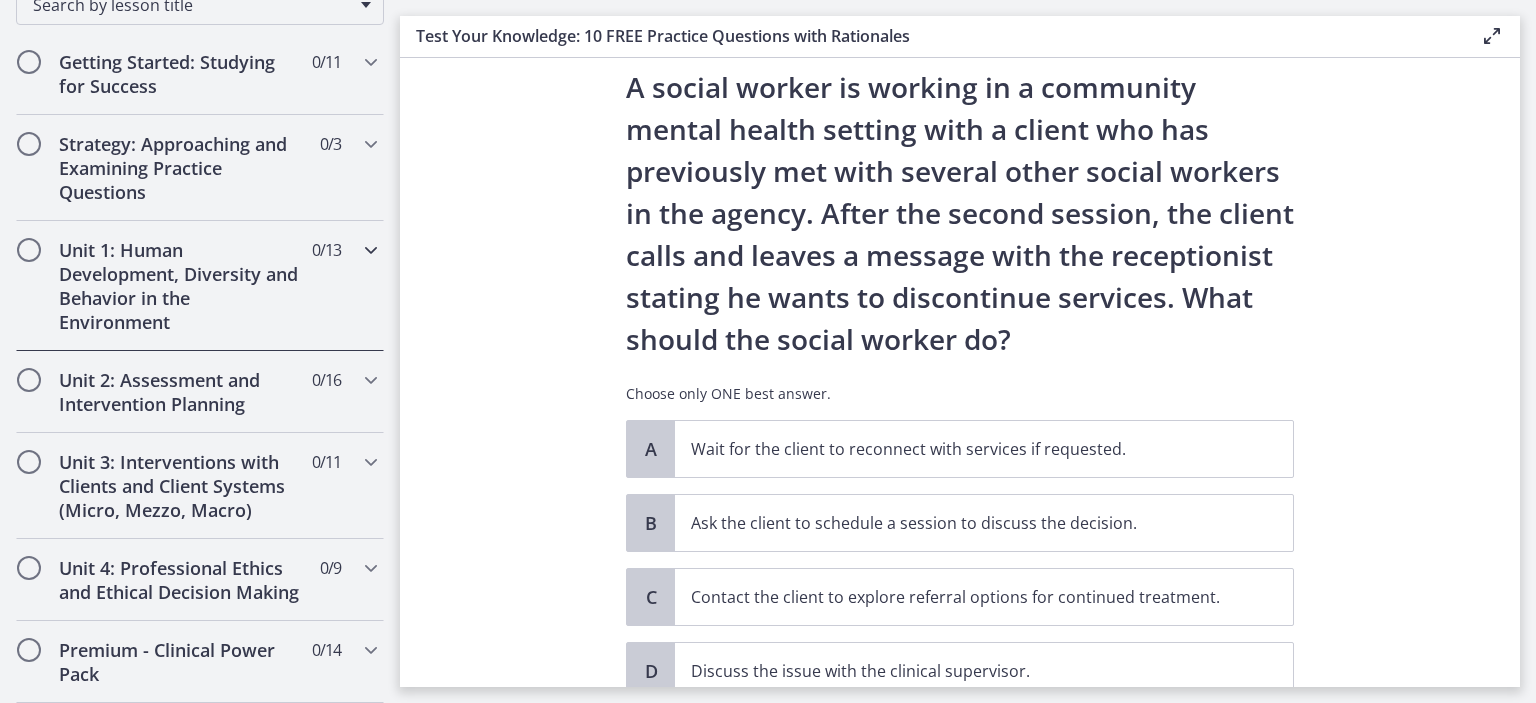 click on "Unit 1: Human Development, Diversity and Behavior in the Environment" at bounding box center [181, 286] 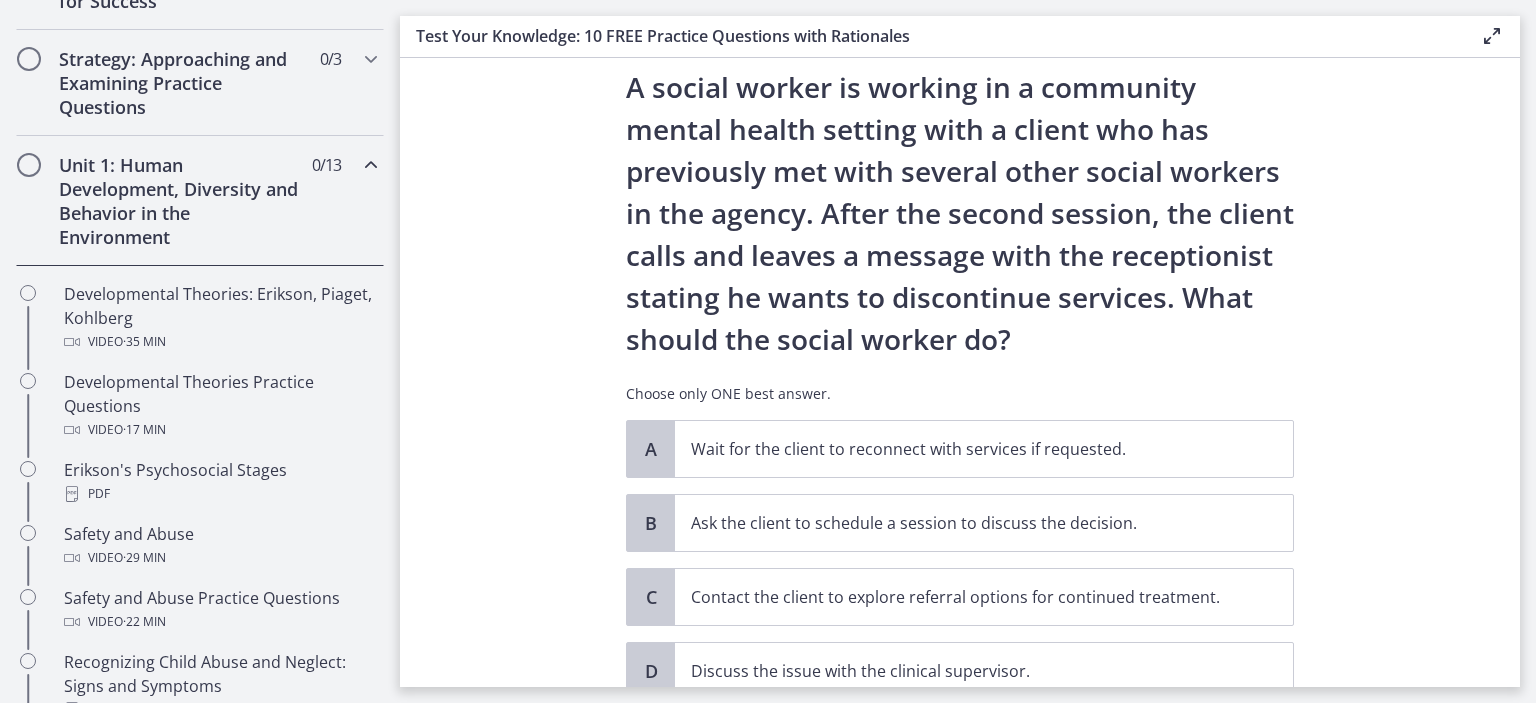 scroll, scrollTop: 398, scrollLeft: 0, axis: vertical 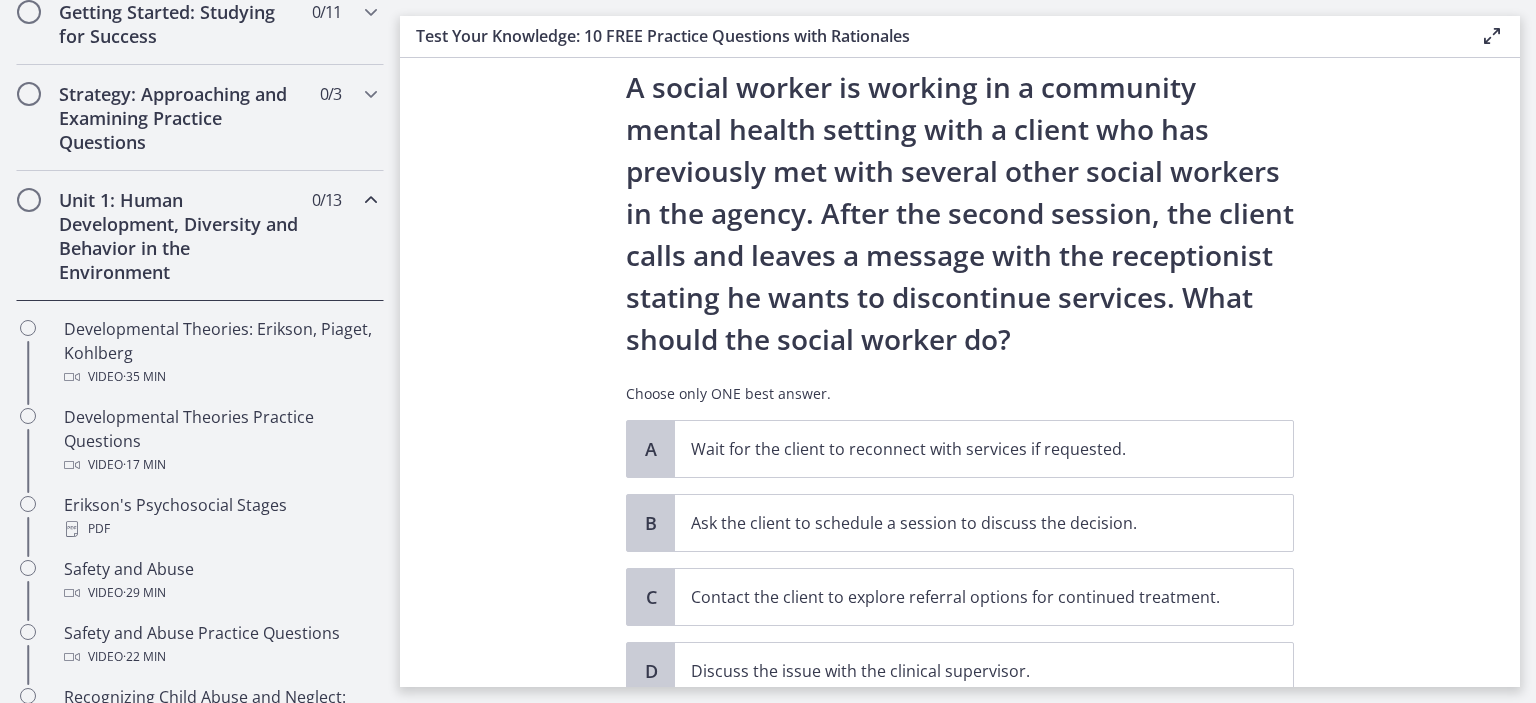 click on "Unit 1: Human Development, Diversity and Behavior in the Environment" at bounding box center (181, 236) 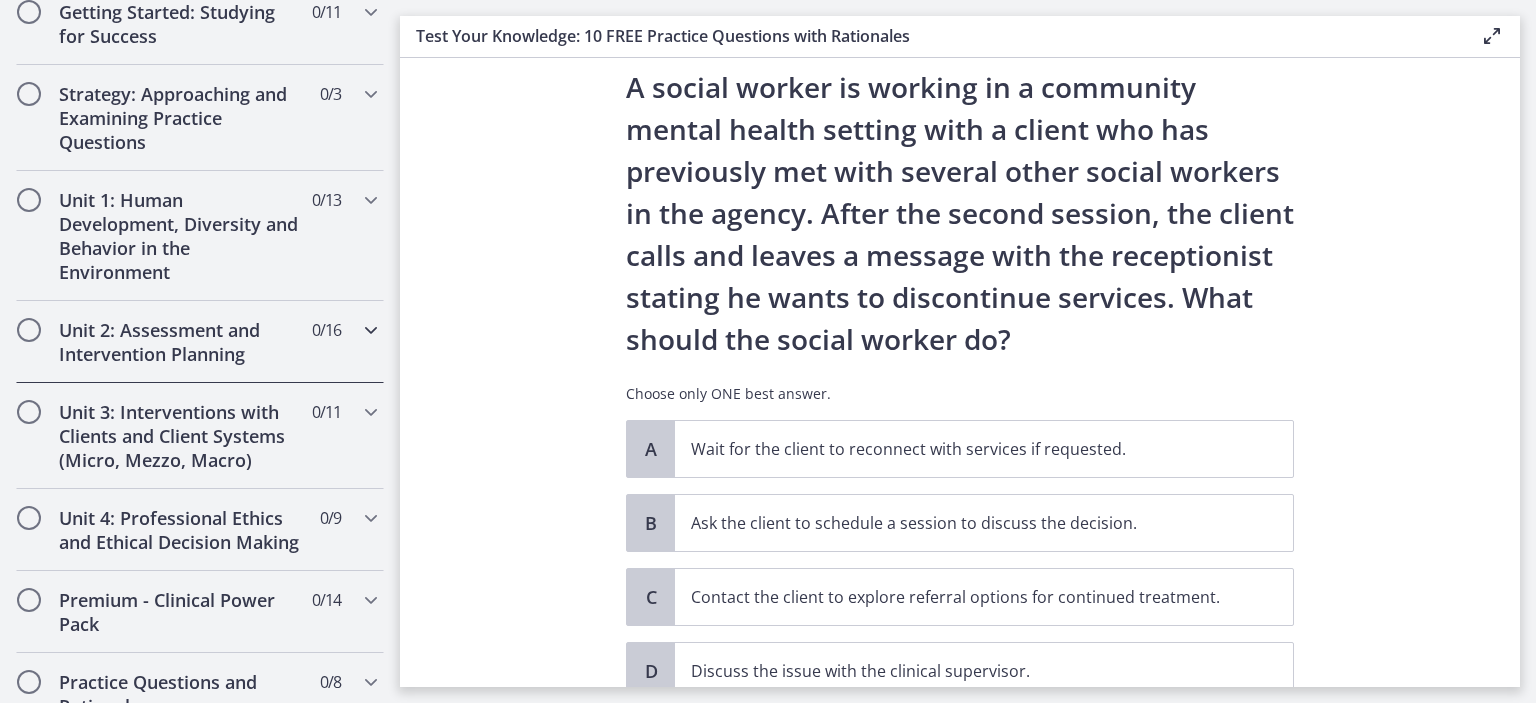 click on "Unit 2: Assessment and Intervention Planning" at bounding box center (181, 342) 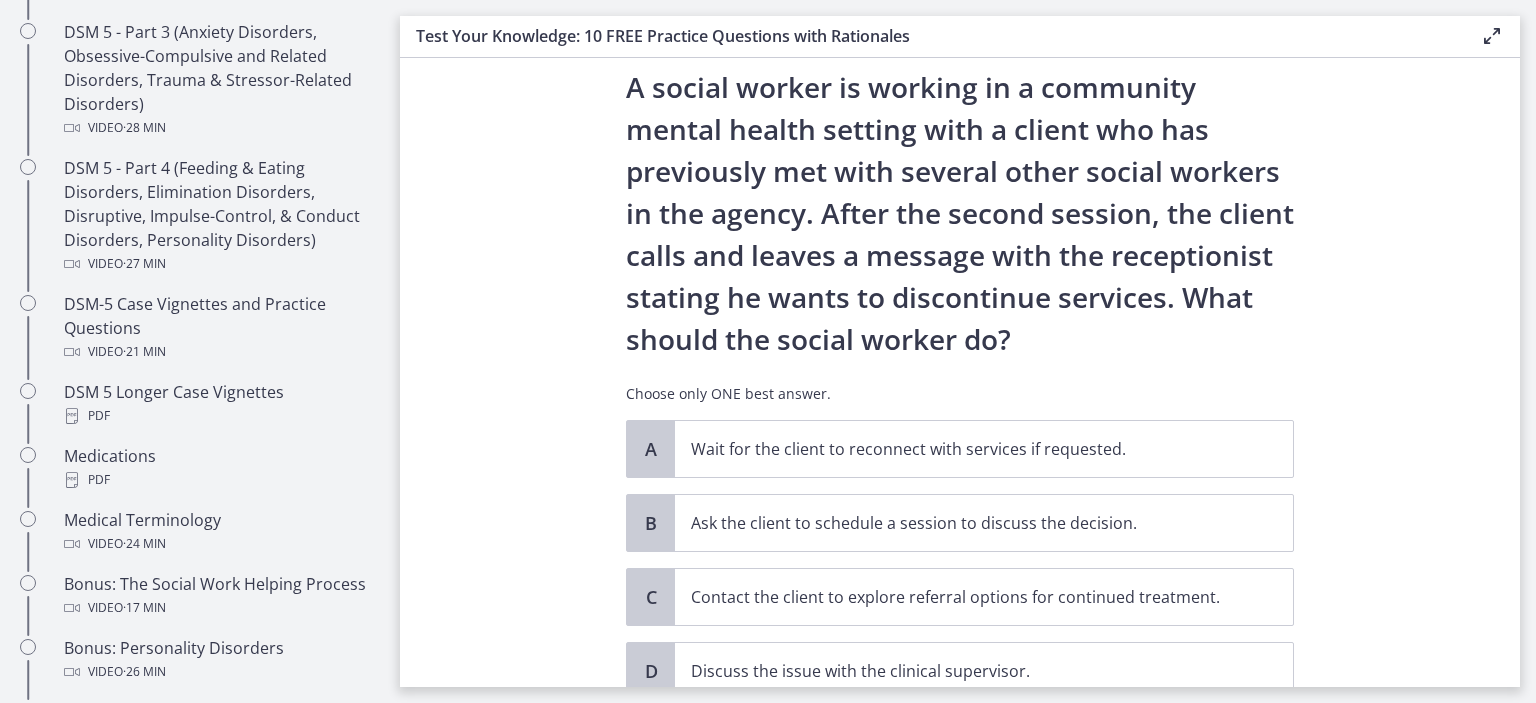scroll, scrollTop: 1172, scrollLeft: 0, axis: vertical 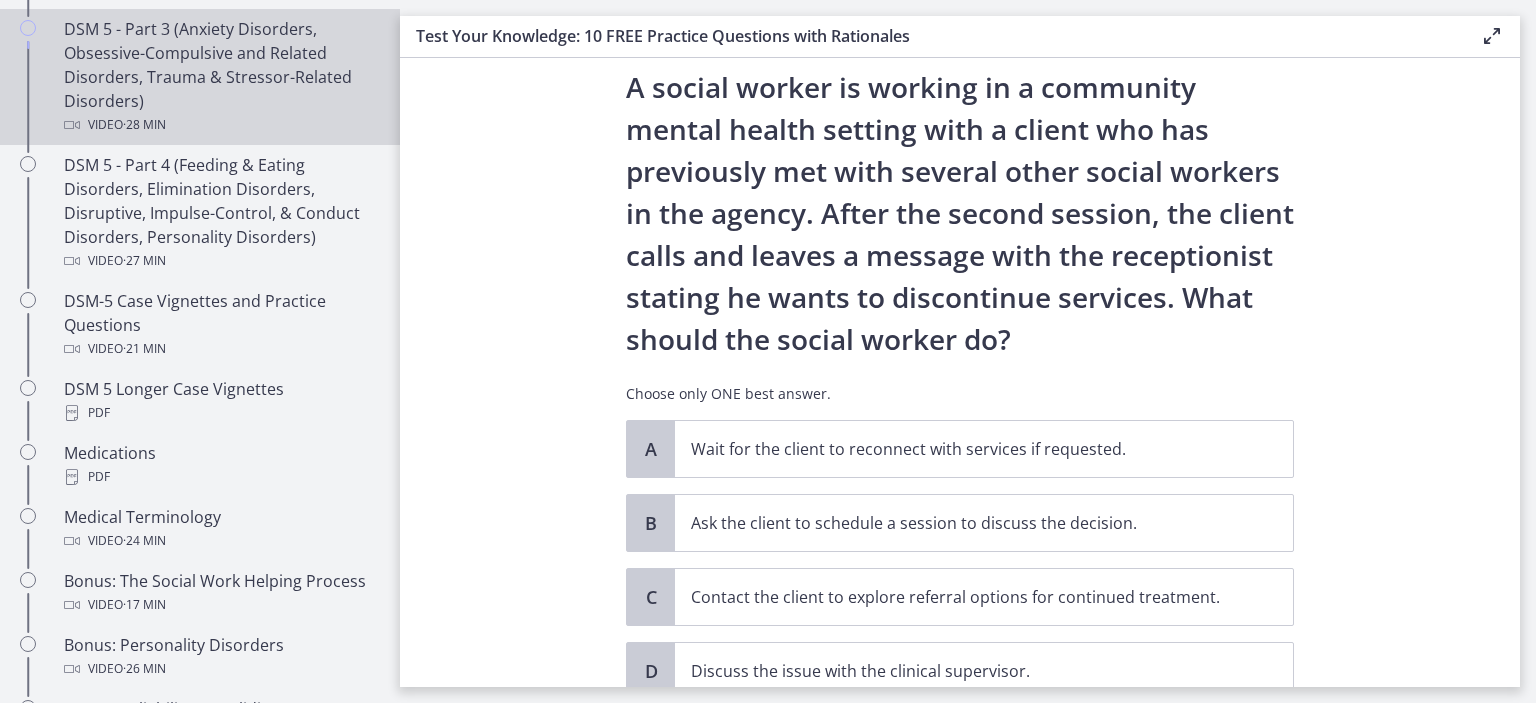 click on "DSM 5 - Part 3 (Anxiety Disorders, Obsessive-Compulsive and Related Disorders, Trauma & Stressor-Related Disorders)
Video
·  28 min" at bounding box center (220, 77) 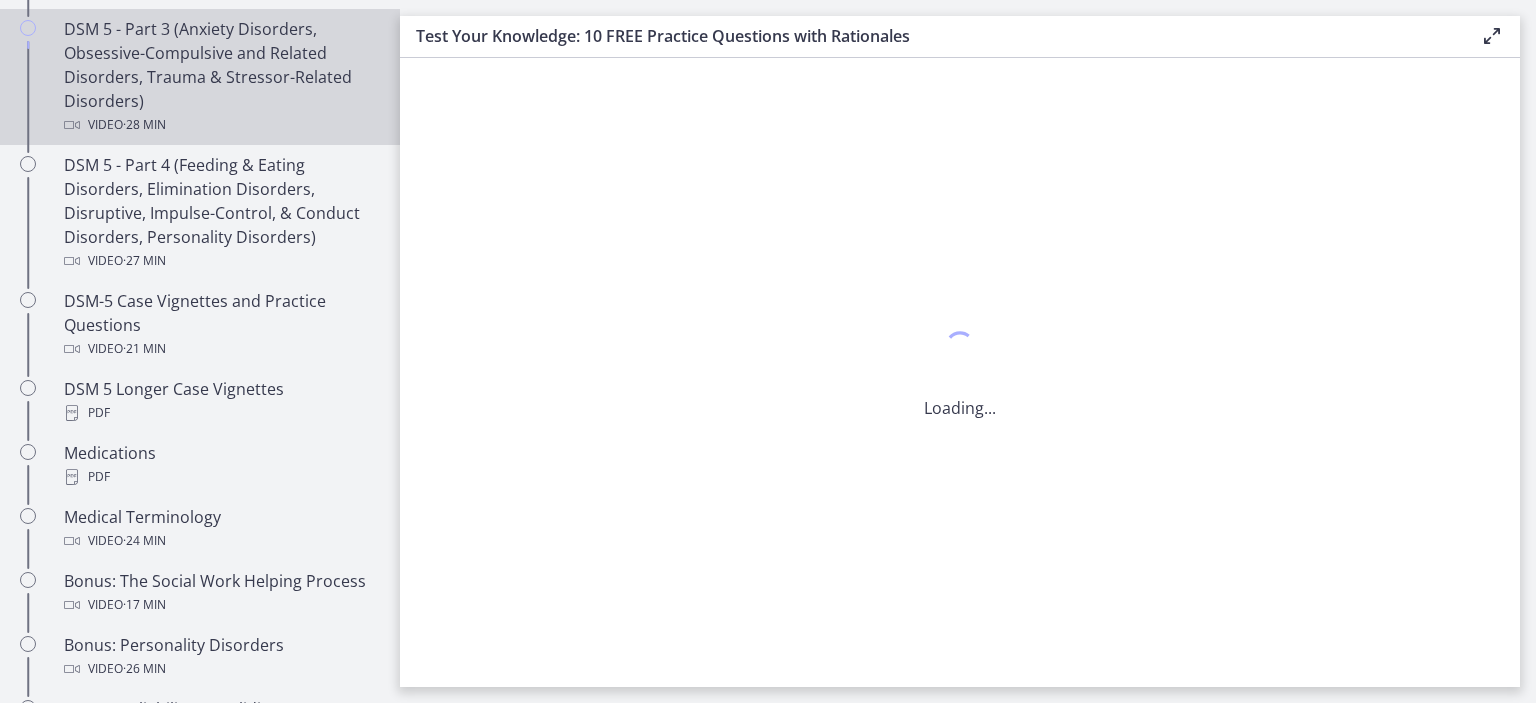 scroll, scrollTop: 0, scrollLeft: 0, axis: both 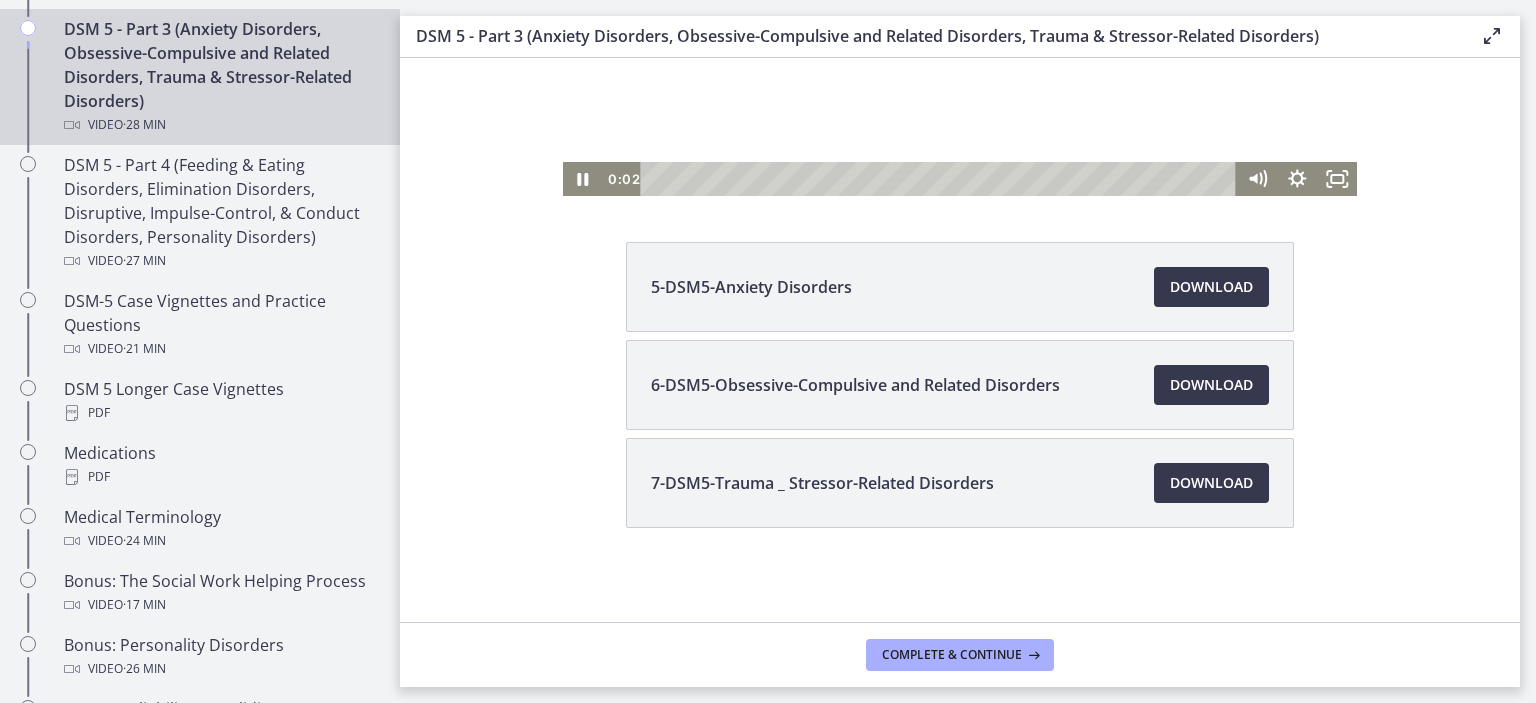 click at bounding box center (960, -28) 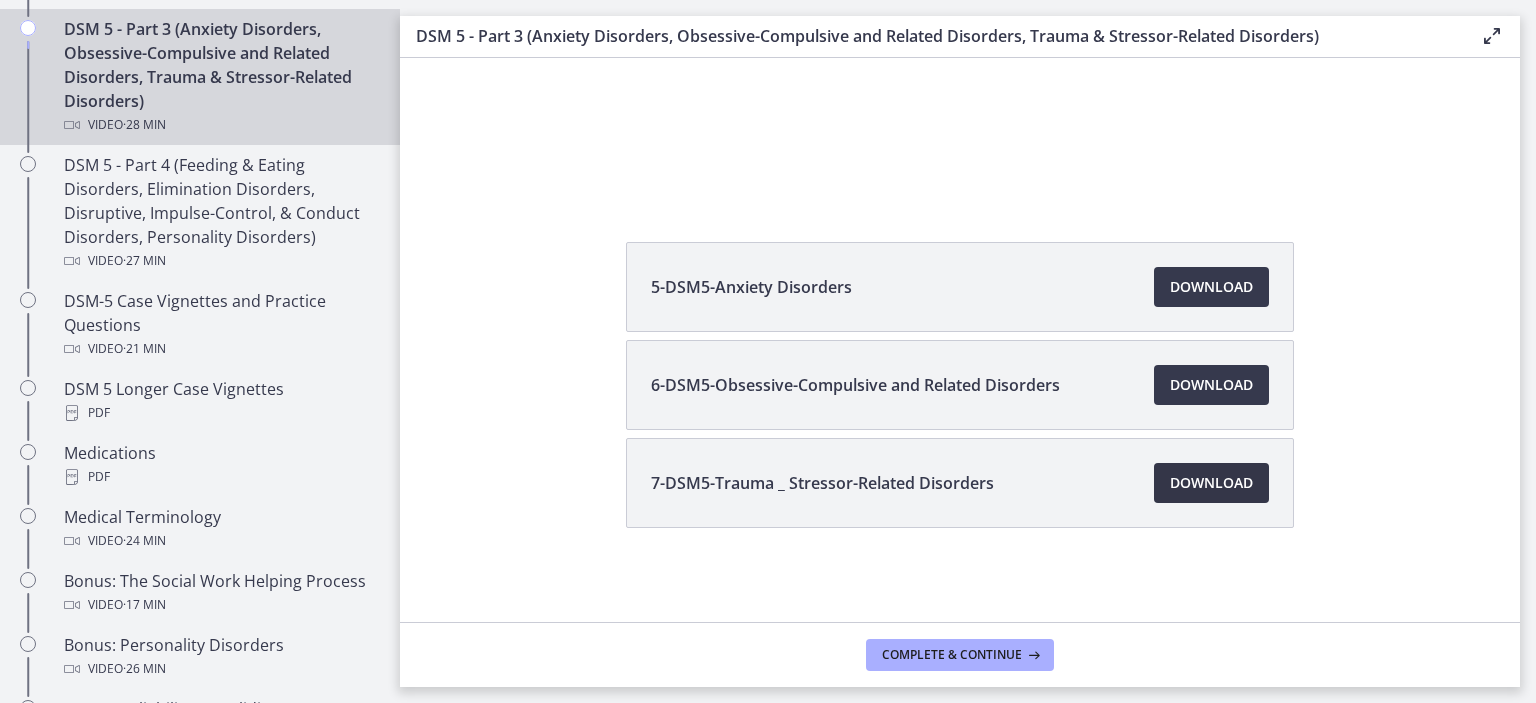 click on "Download
Opens in a new window" at bounding box center [1211, 483] 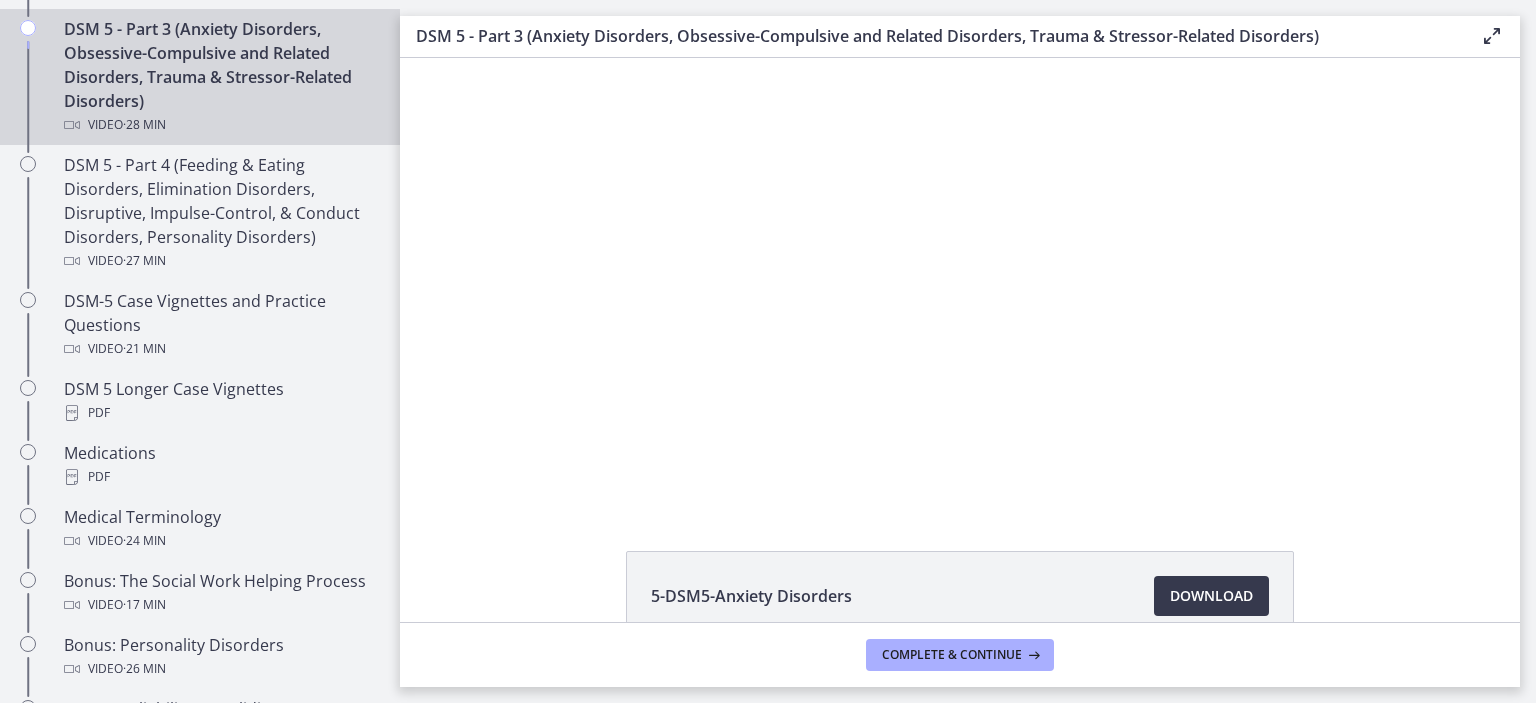 scroll, scrollTop: 2, scrollLeft: 0, axis: vertical 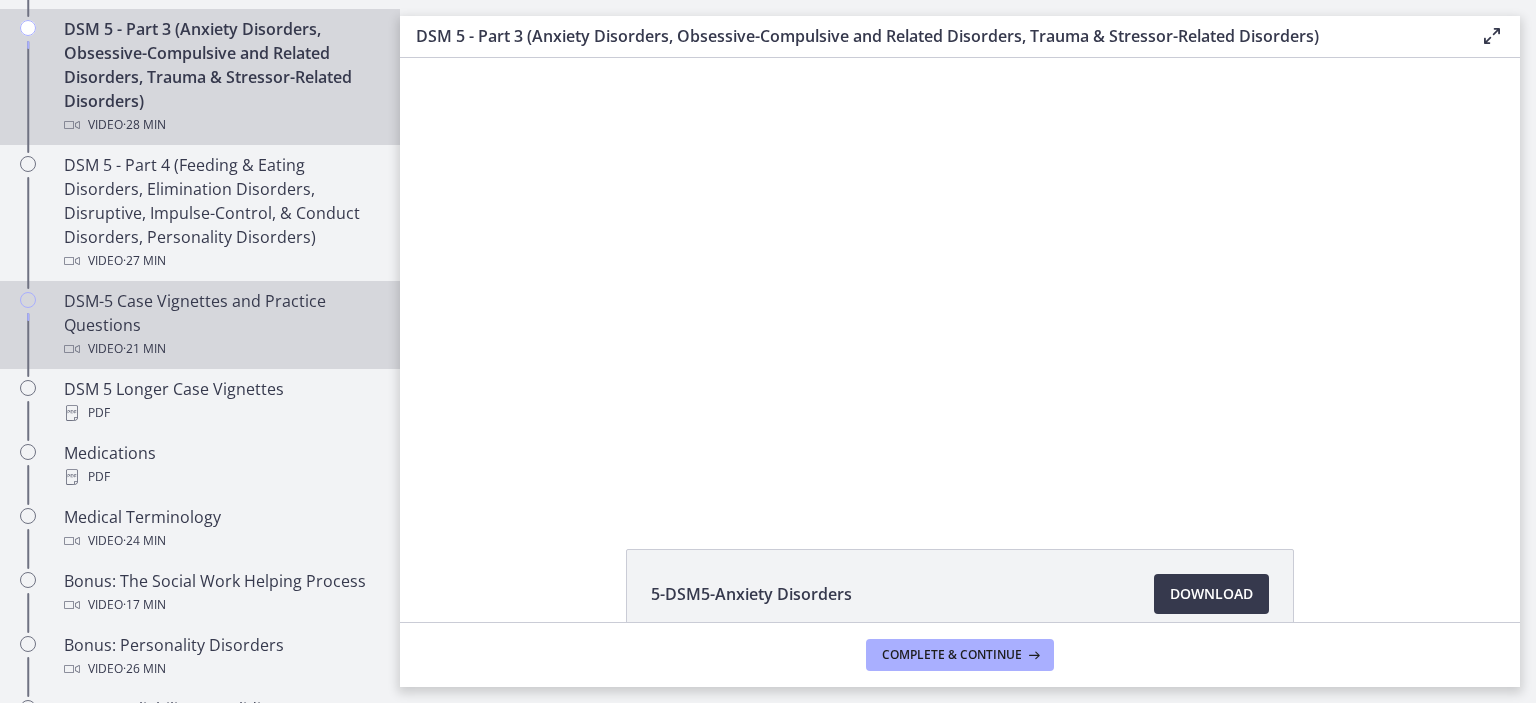 click on "DSM-5 Case Vignettes and Practice Questions
Video
·  21 min" at bounding box center [220, 325] 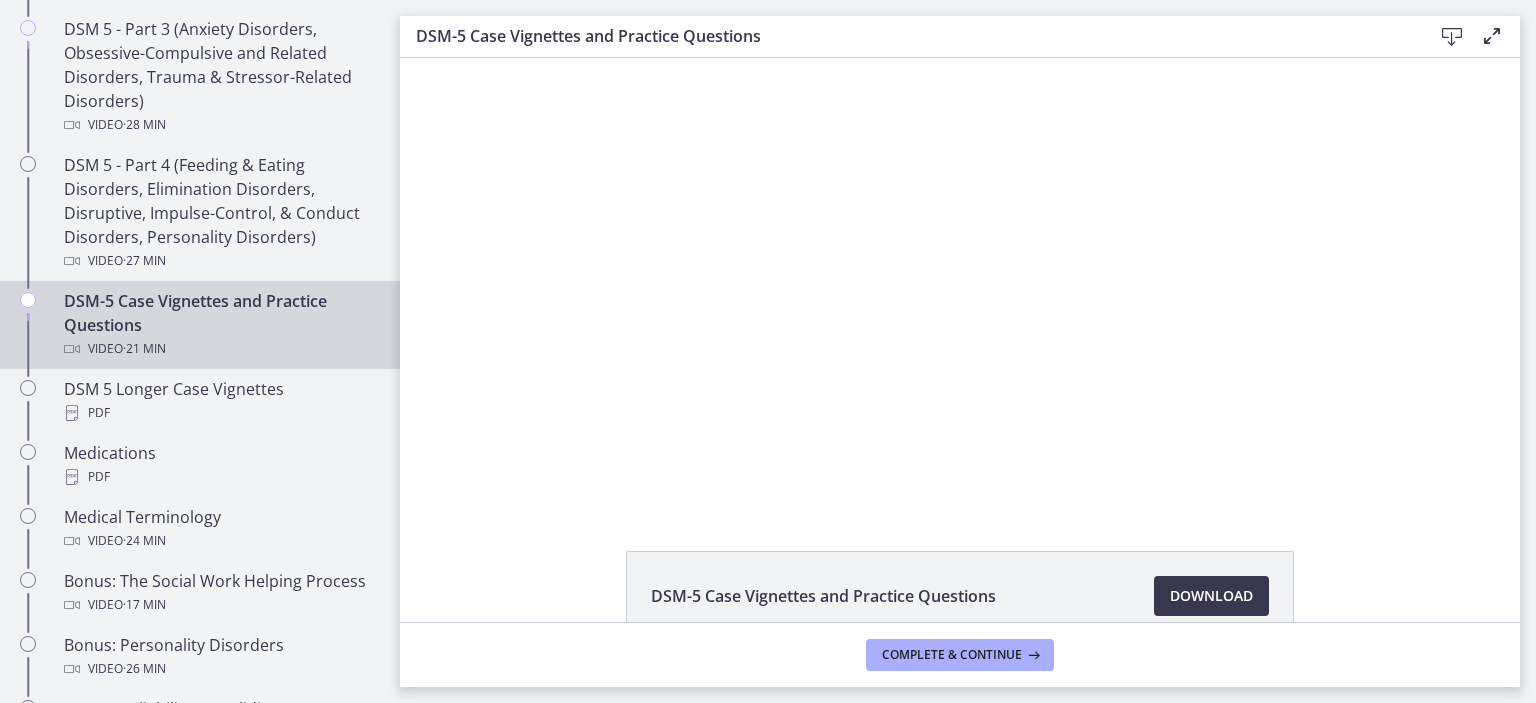 scroll, scrollTop: 0, scrollLeft: 0, axis: both 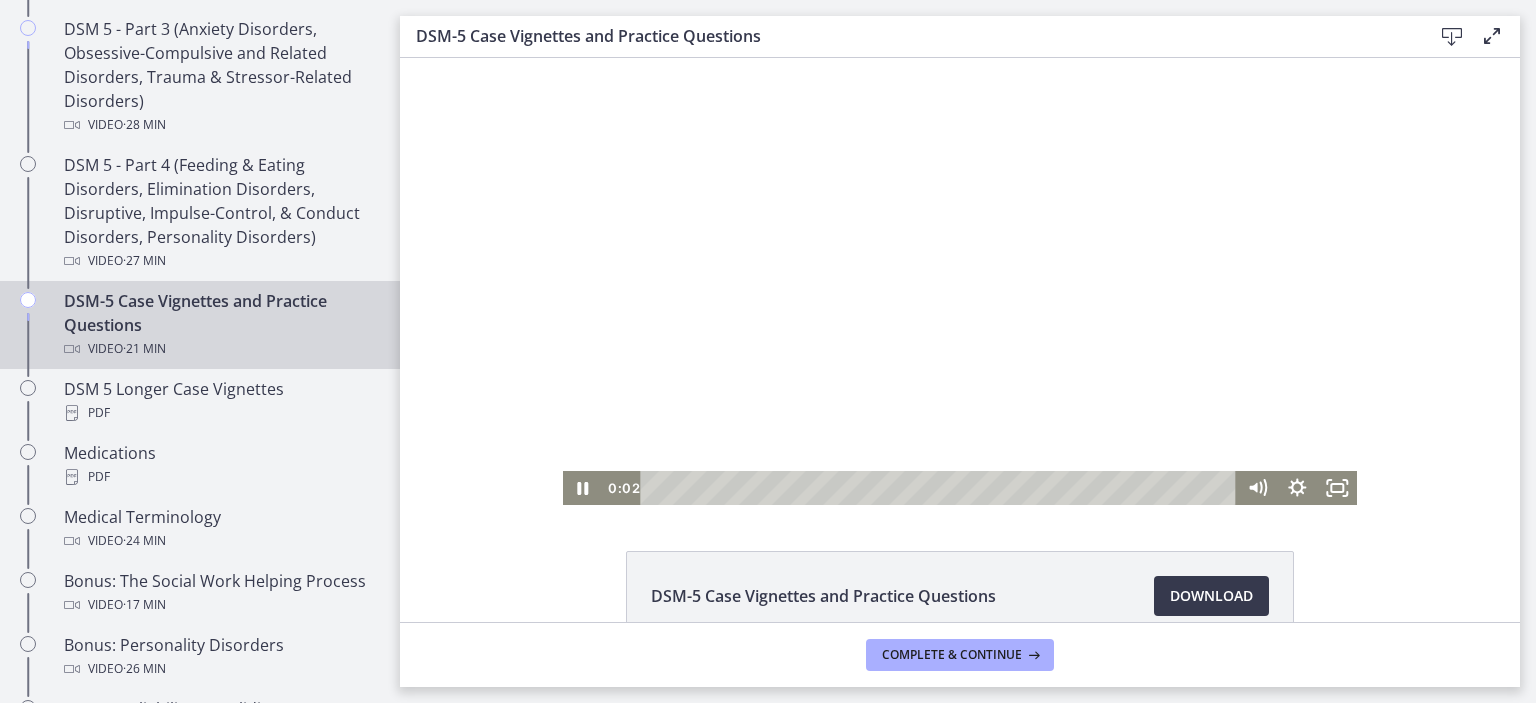 click at bounding box center [960, 281] 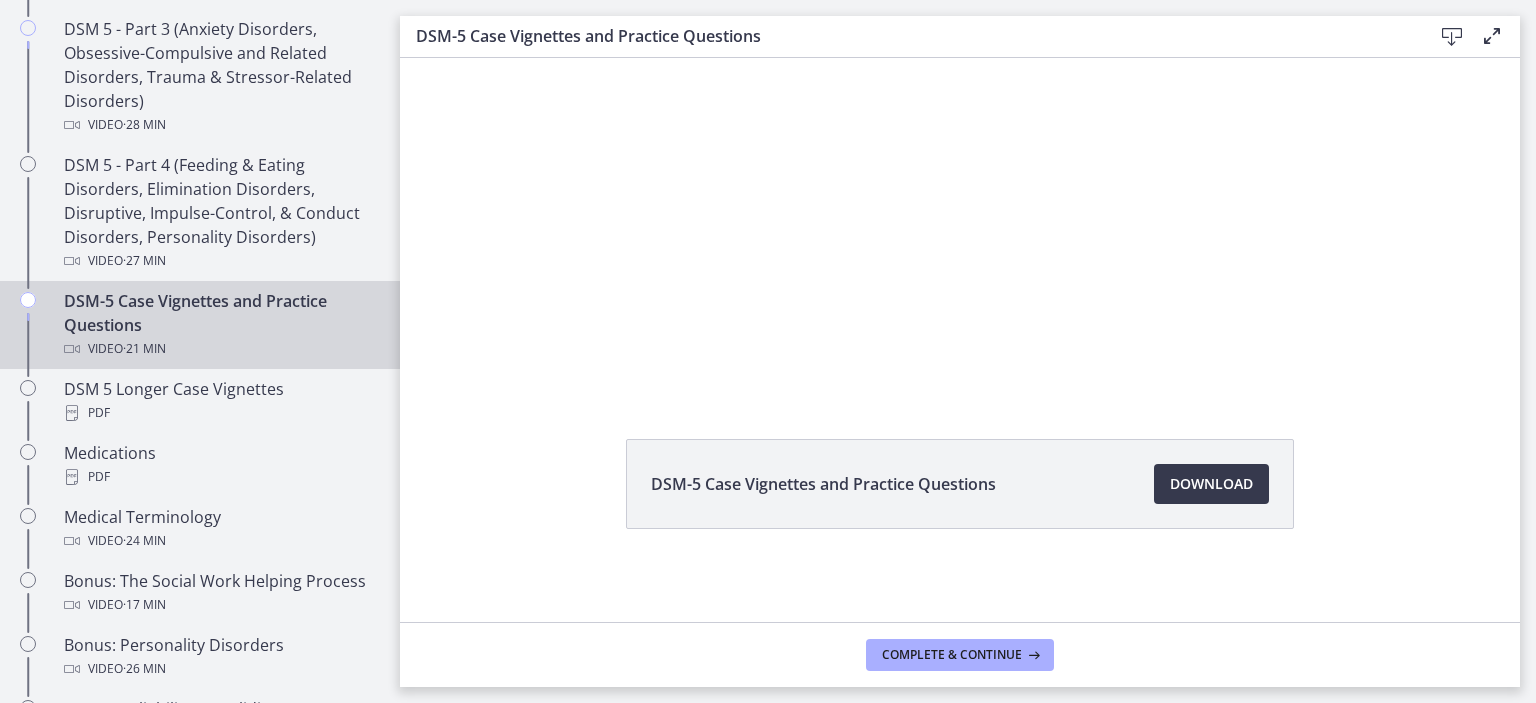 scroll, scrollTop: 111, scrollLeft: 0, axis: vertical 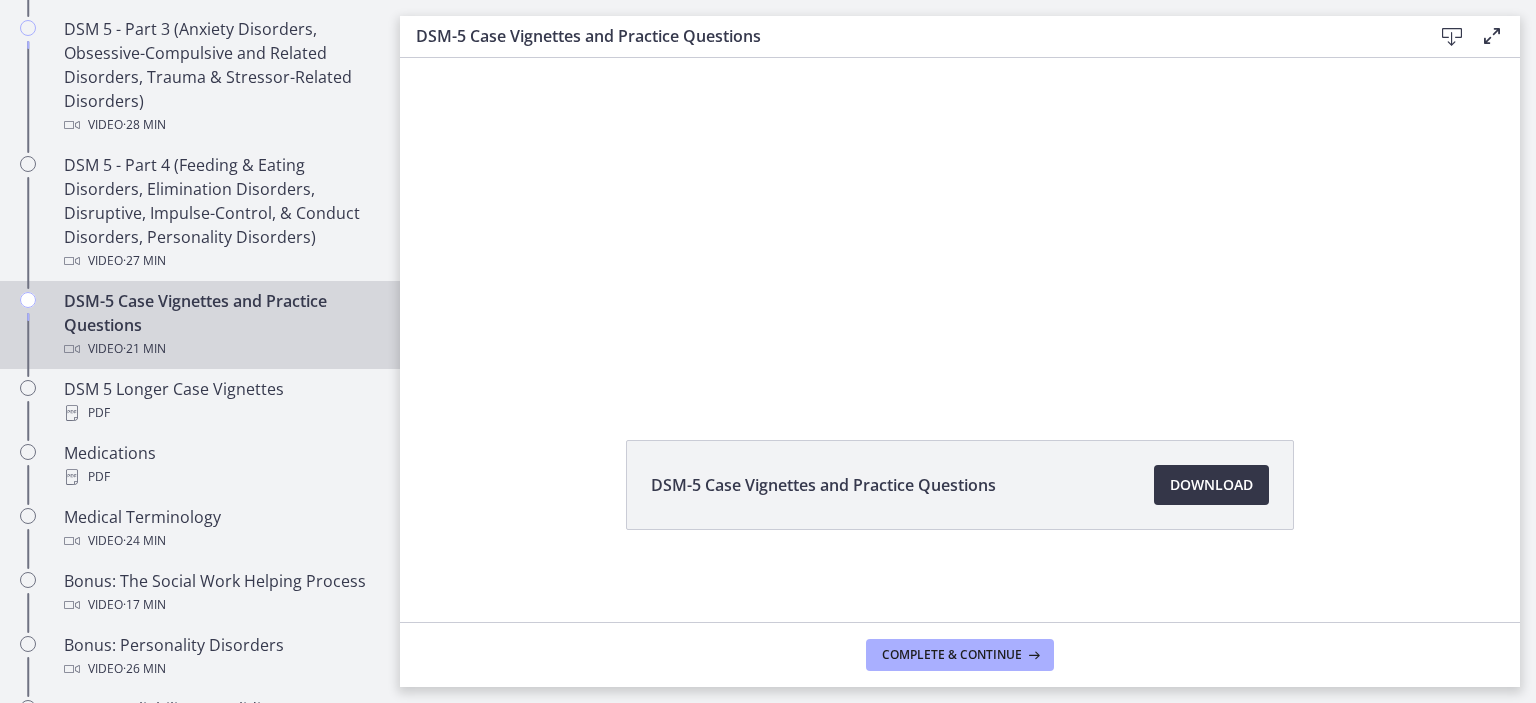 click on "Download
Opens in a new window" at bounding box center (1211, 485) 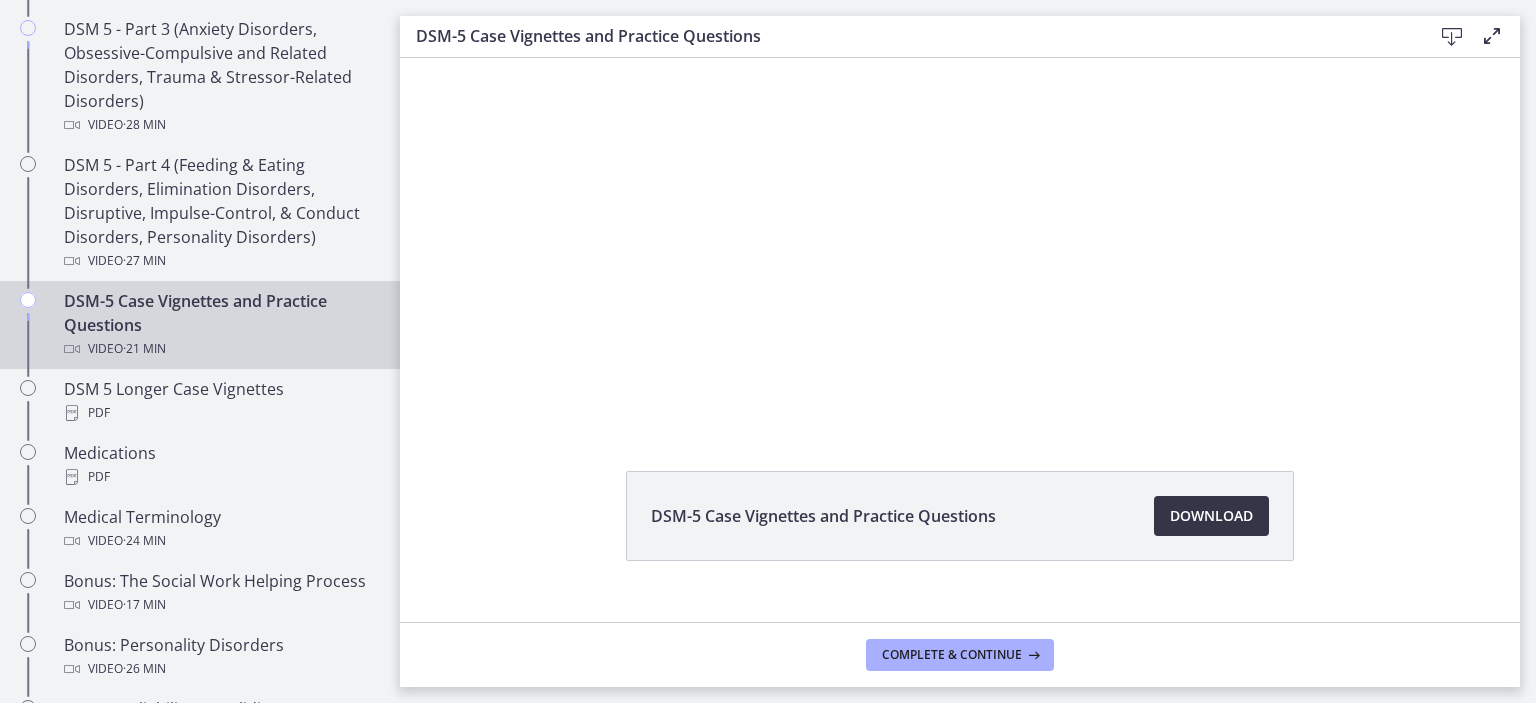 scroll, scrollTop: 114, scrollLeft: 0, axis: vertical 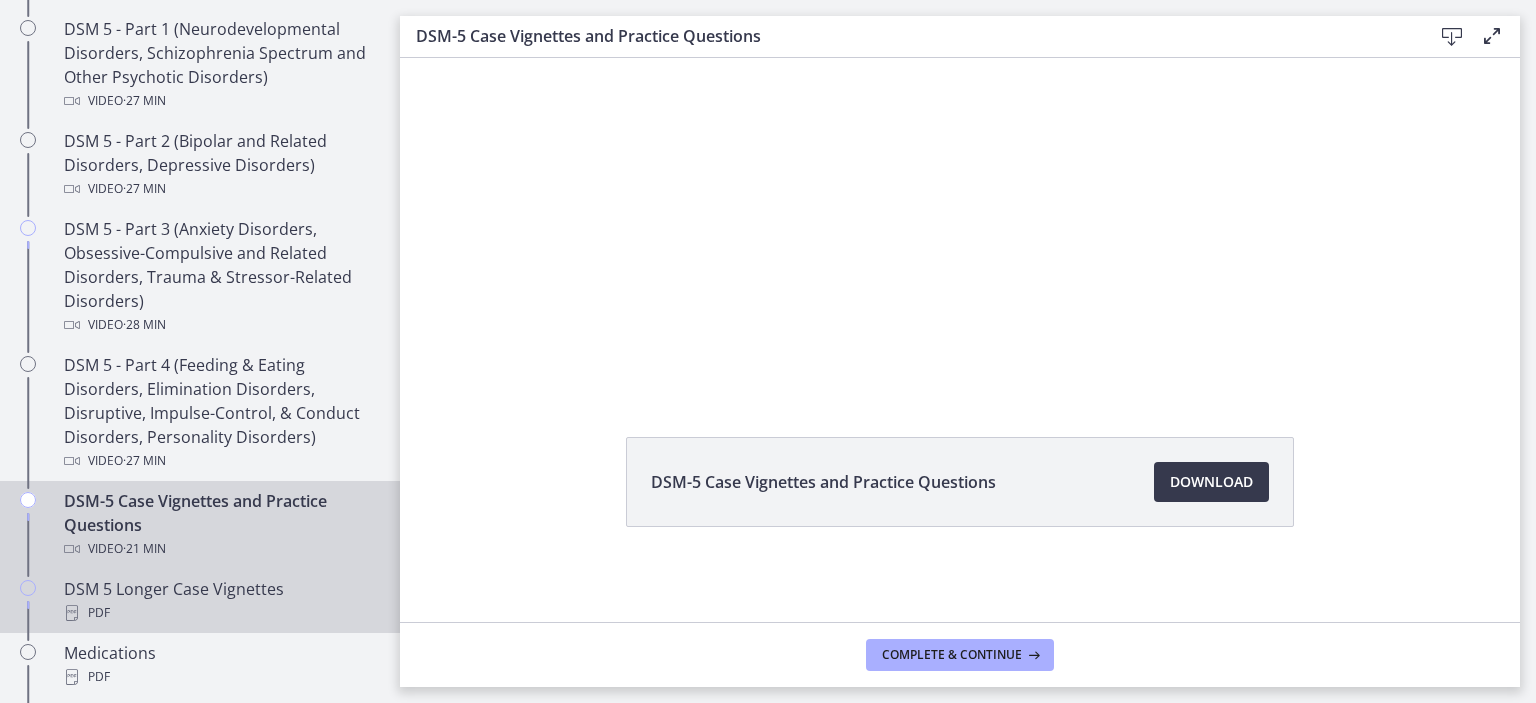click on "PDF" at bounding box center [220, 613] 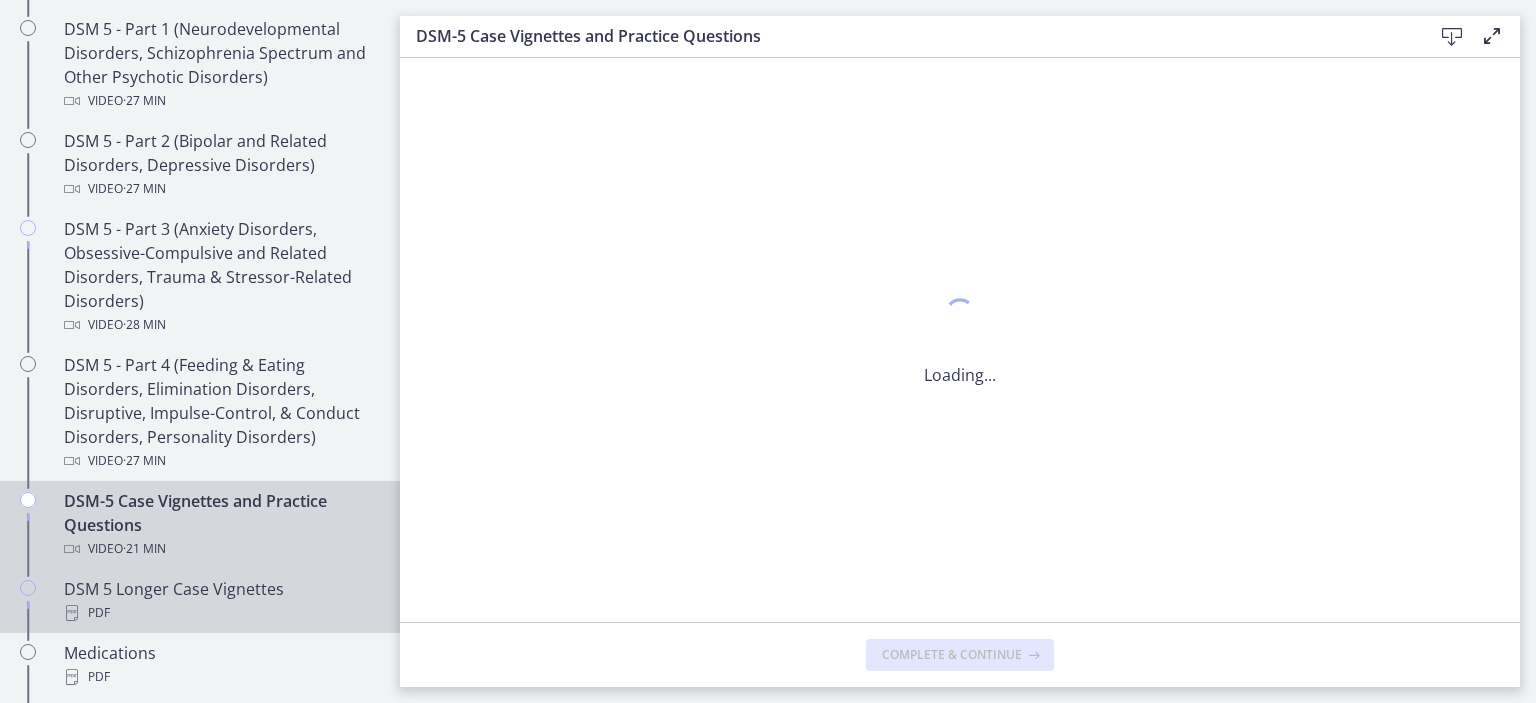 scroll, scrollTop: 0, scrollLeft: 0, axis: both 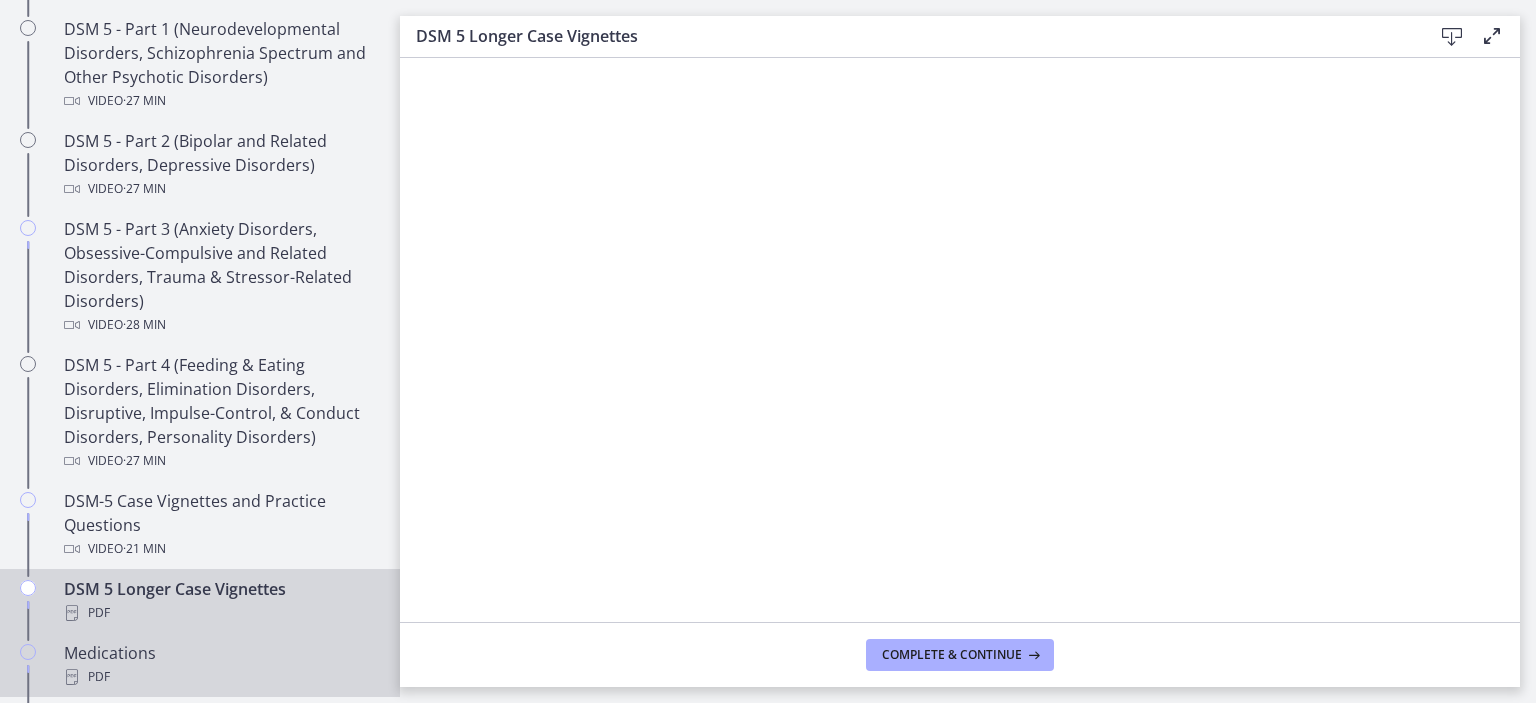 click on "PDF" at bounding box center [220, 677] 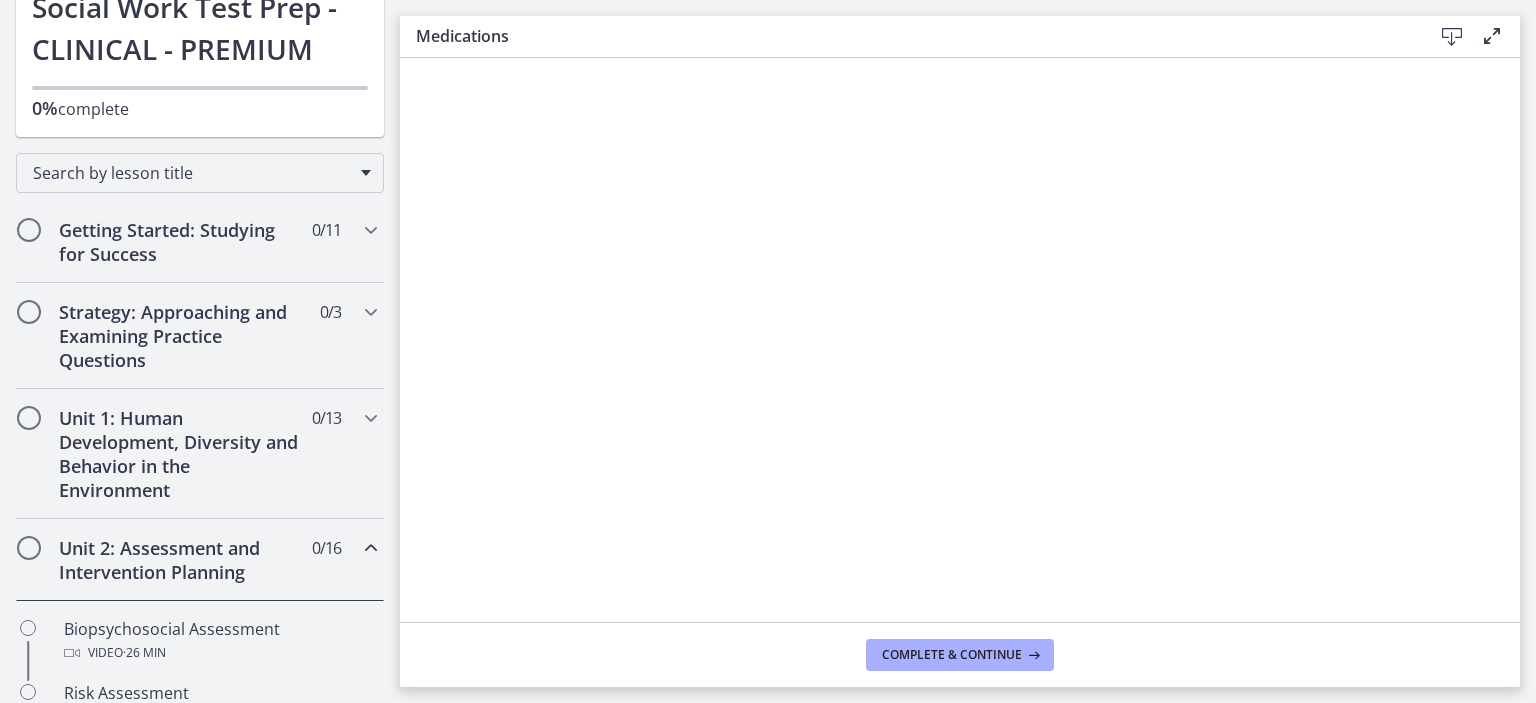 scroll, scrollTop: 0, scrollLeft: 0, axis: both 